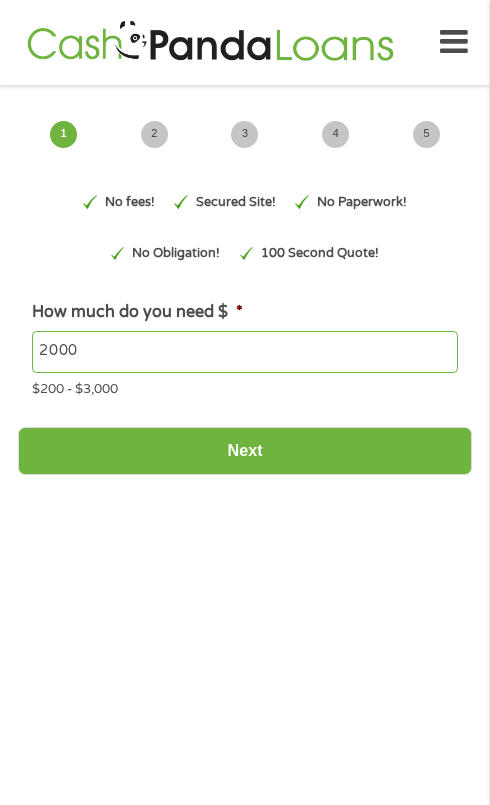 scroll, scrollTop: 32, scrollLeft: 0, axis: vertical 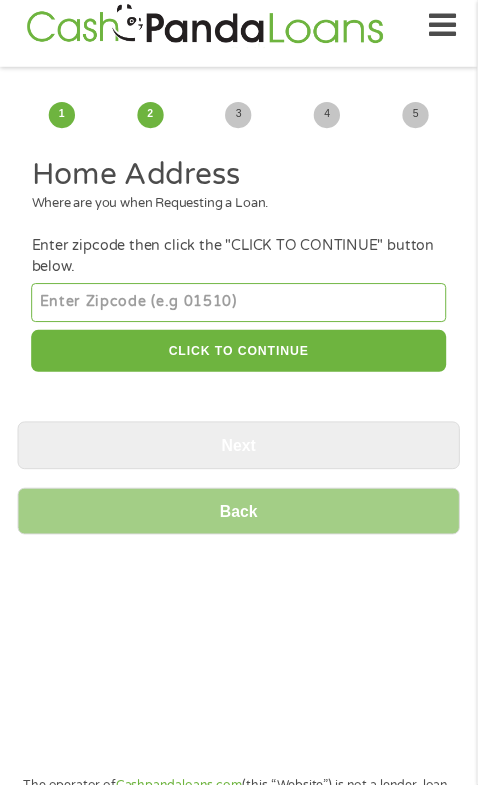 click at bounding box center [244, 311] 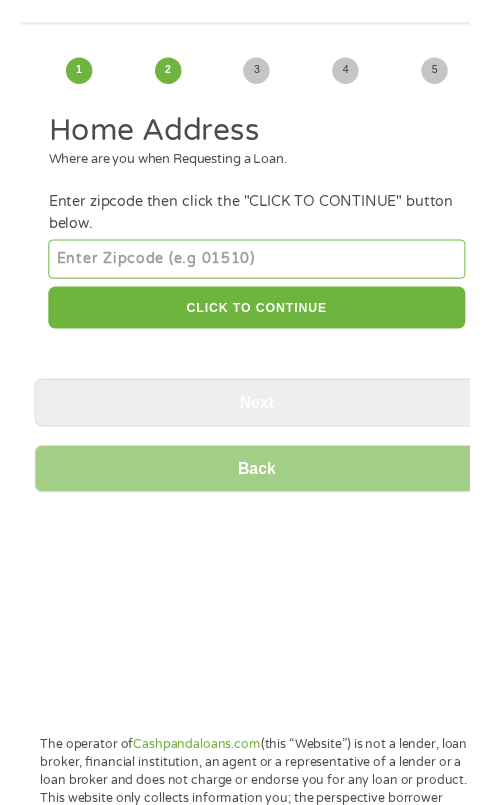 scroll, scrollTop: 16, scrollLeft: 0, axis: vertical 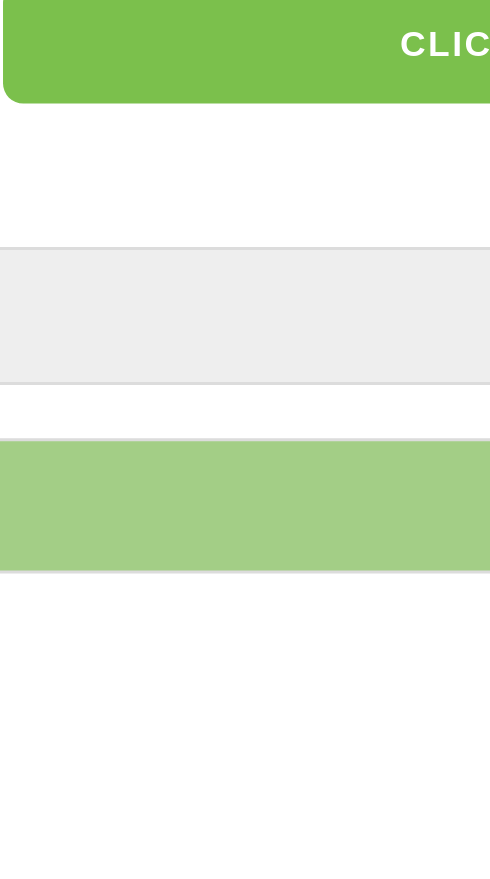 type on "[ZIP]" 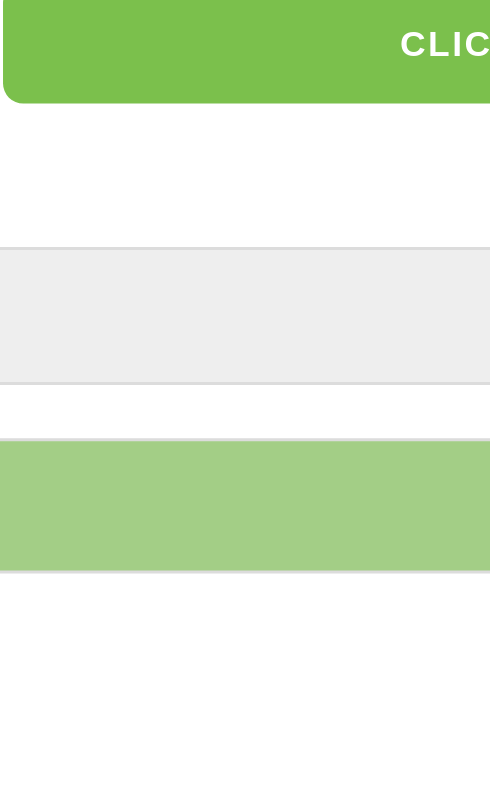 type on "[ZIP]" 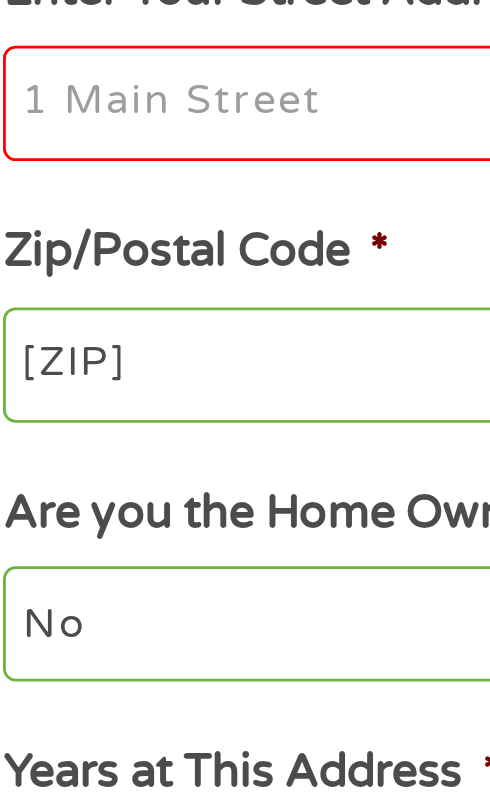 scroll, scrollTop: 16, scrollLeft: 0, axis: vertical 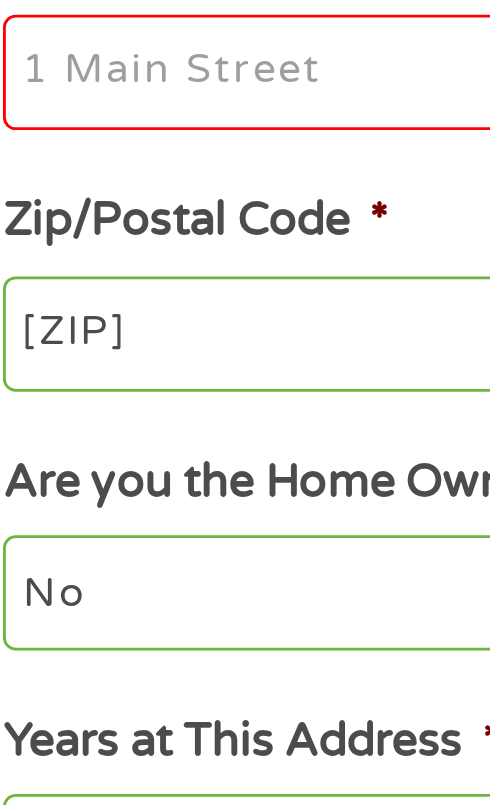 click on "Enter Your Street Address *" at bounding box center (244, 477) 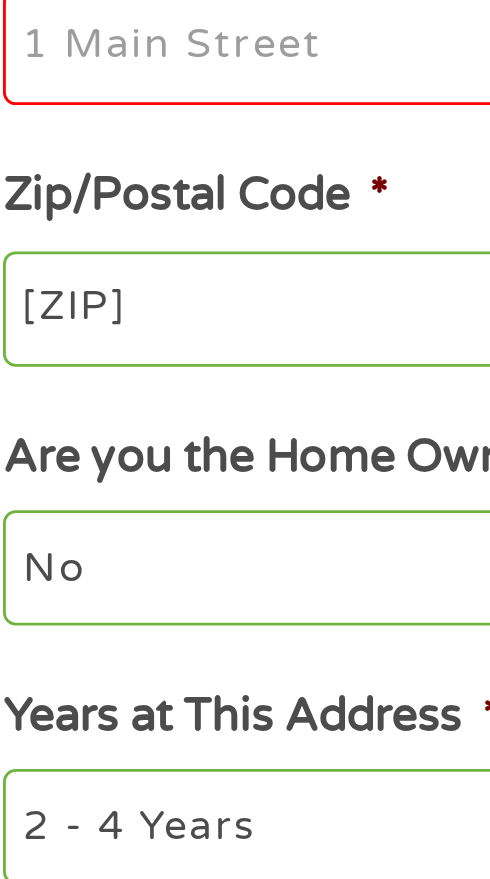 scroll, scrollTop: 16, scrollLeft: 0, axis: vertical 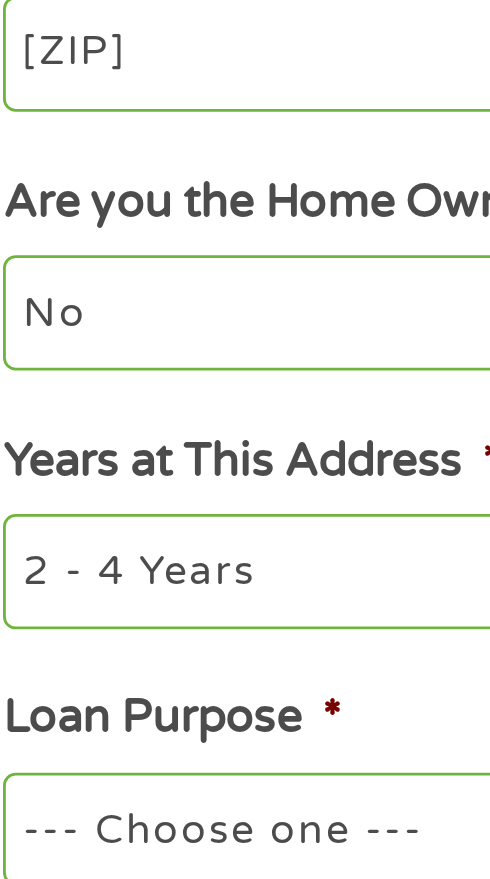 type on "23" 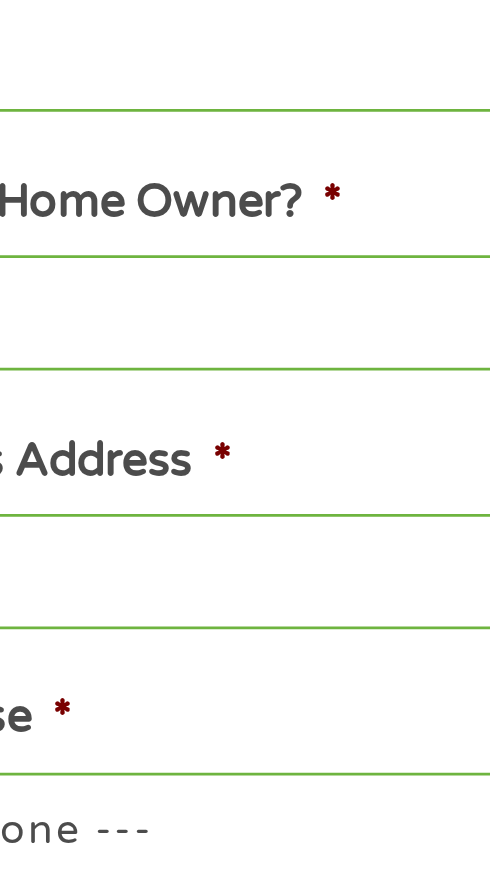 type on "[NUMBER] [STREET]" 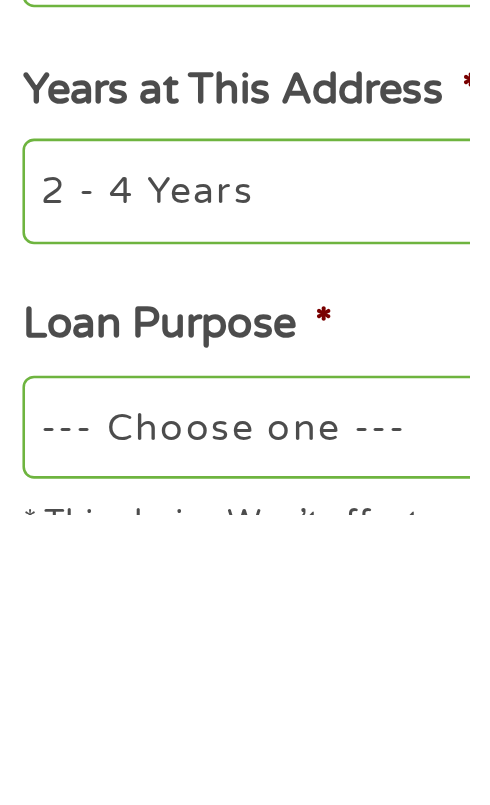 scroll, scrollTop: 16, scrollLeft: 0, axis: vertical 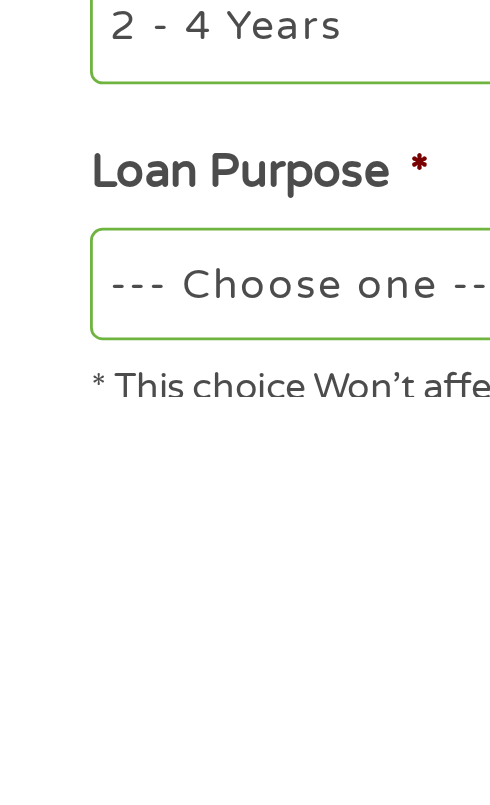 click on "No Yes" at bounding box center (244, 581) 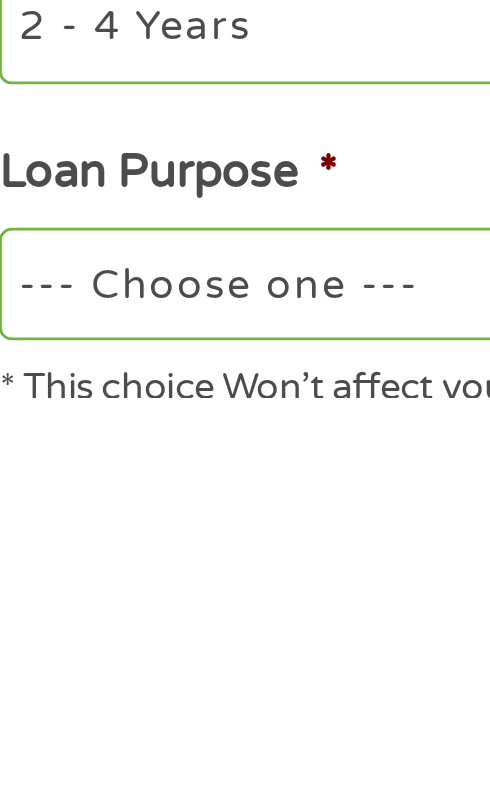 select on "60months" 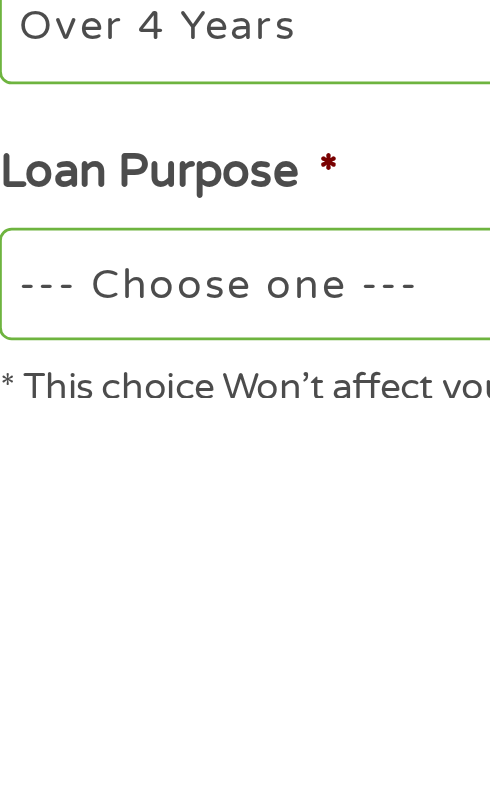 click on "--- Choose one --- Pay Bills Debt Consolidation Home Improvement Major Purchase Car Loan Short Term Cash Medical Expenses Other" at bounding box center [244, 765] 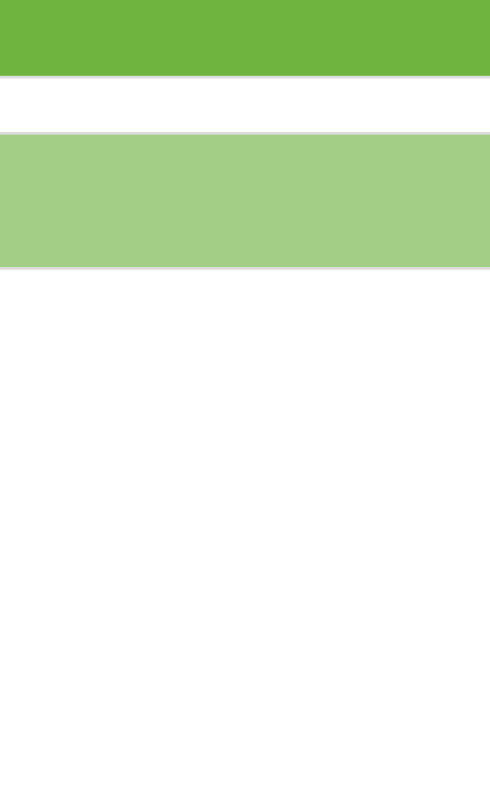select on "debtconsolidation" 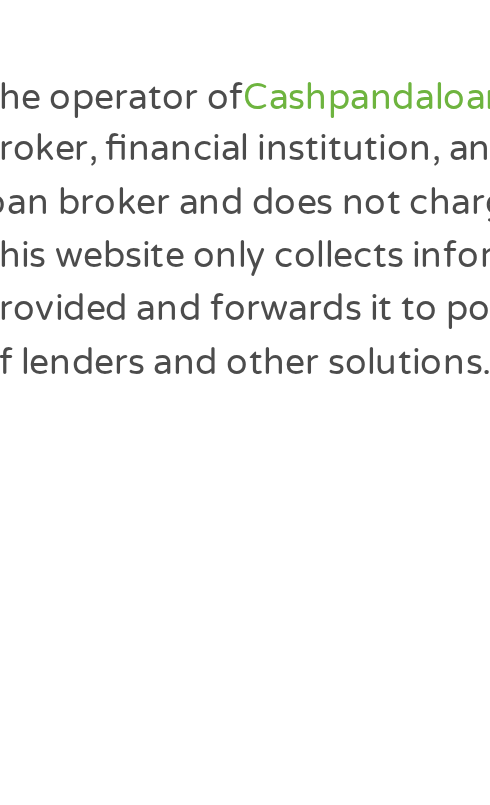 scroll, scrollTop: 434, scrollLeft: 0, axis: vertical 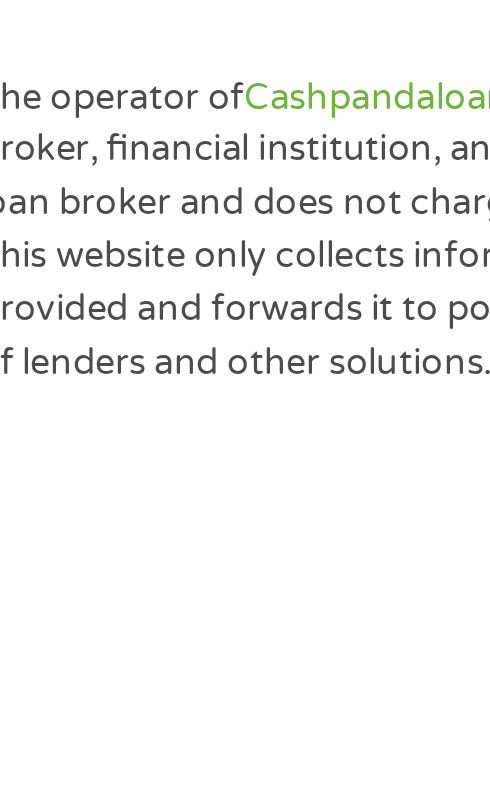 click on "Next" at bounding box center [245, 540] 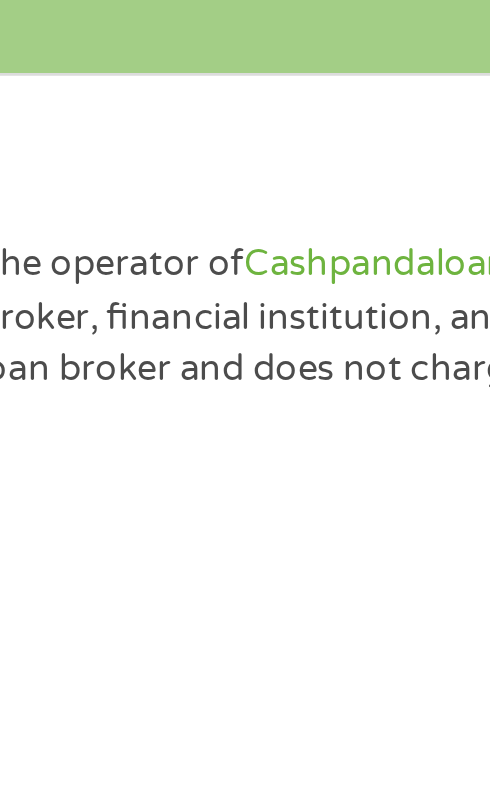 scroll, scrollTop: 0, scrollLeft: 0, axis: both 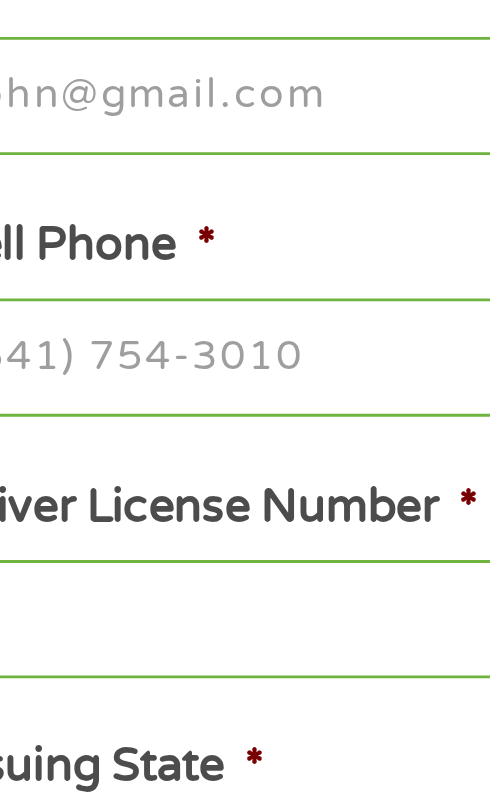 click on "Social Security Number (SSN) *" at bounding box center (244, 312) 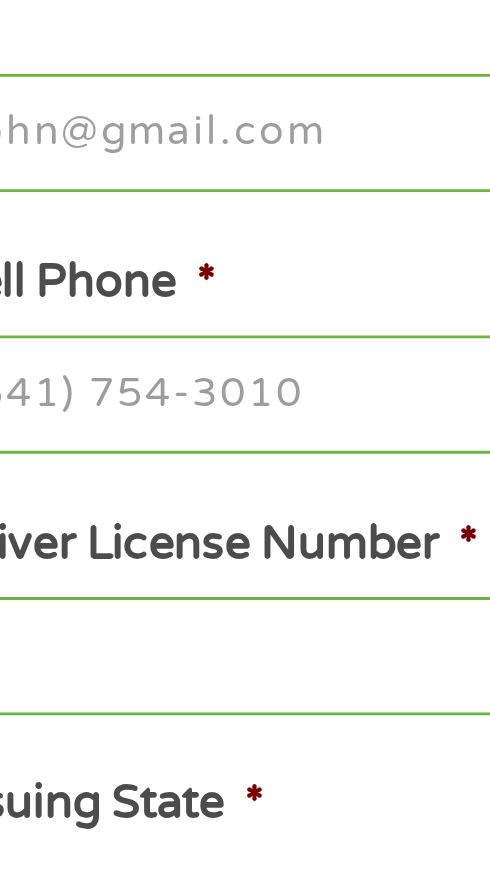 scroll, scrollTop: 265, scrollLeft: 0, axis: vertical 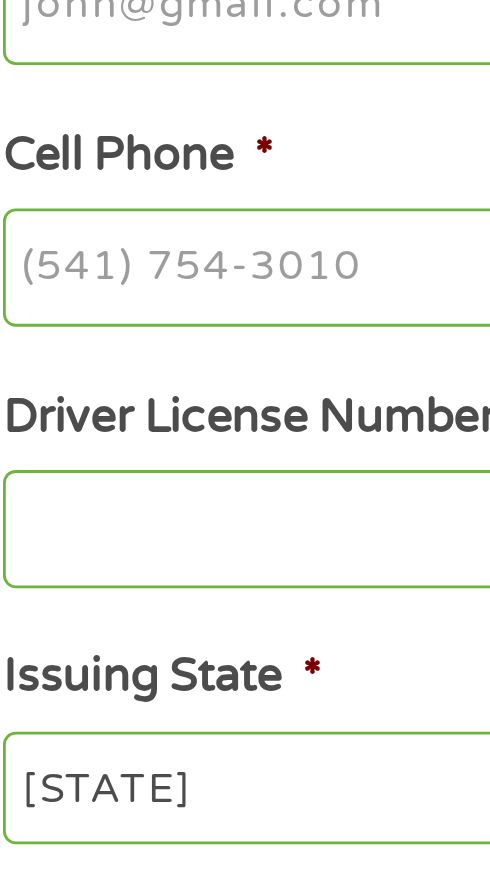 type on "[PHONE]" 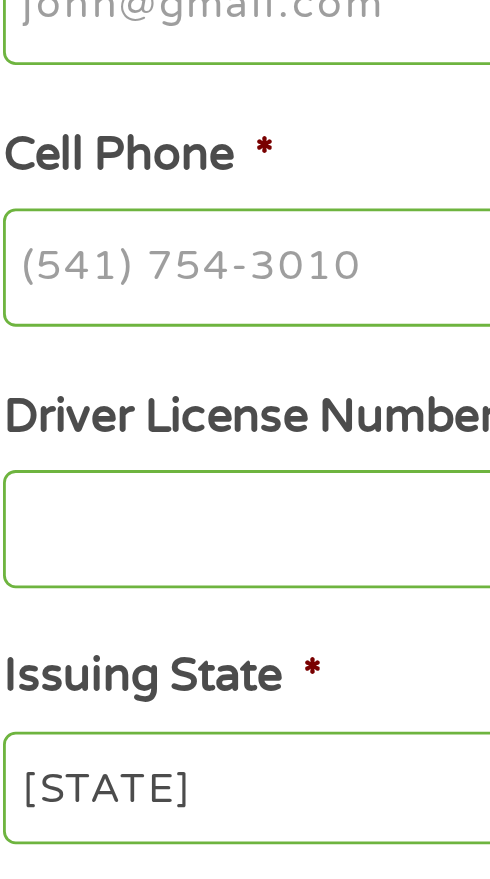 scroll, scrollTop: 265, scrollLeft: 0, axis: vertical 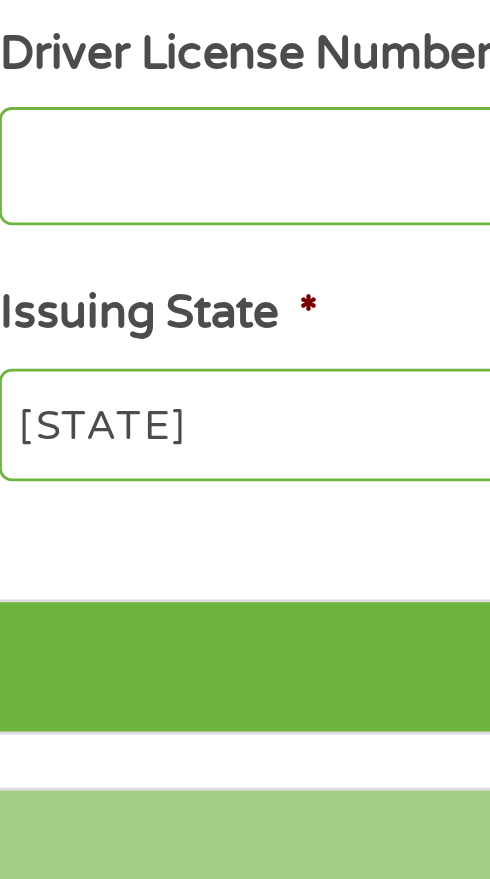 click on "Email *" at bounding box center (244, 404) 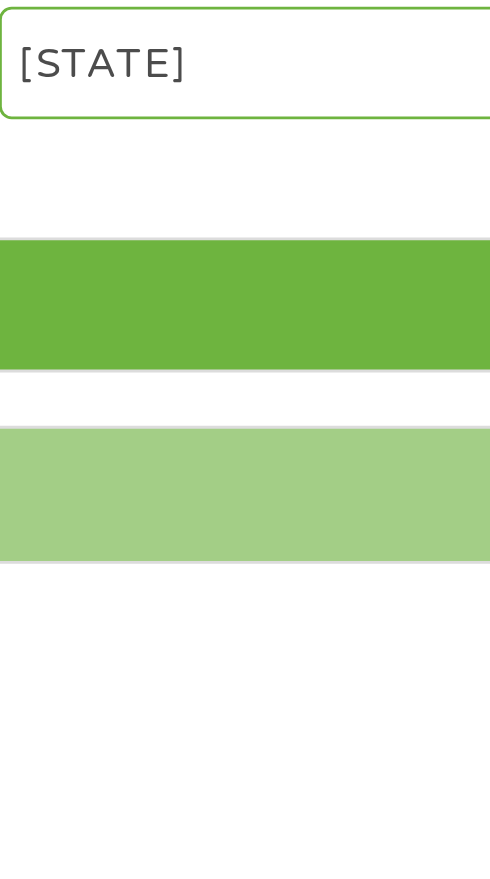type on "([PHONE])" 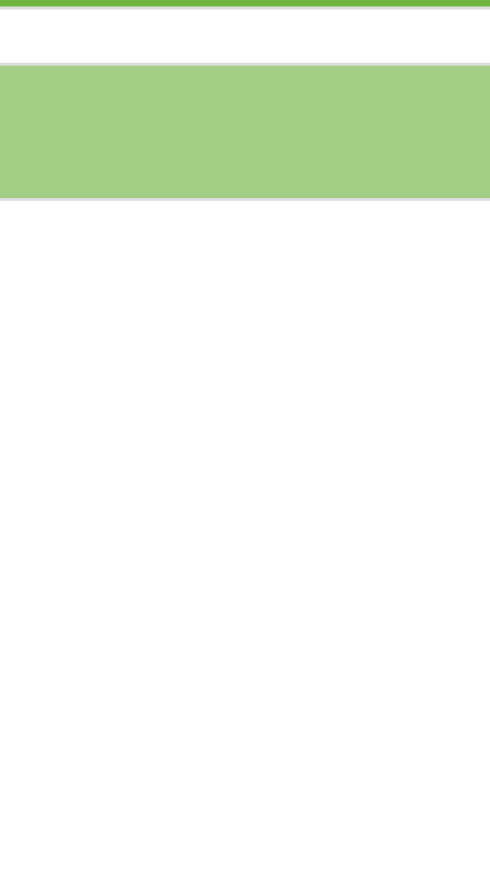 type on "[PHONE]" 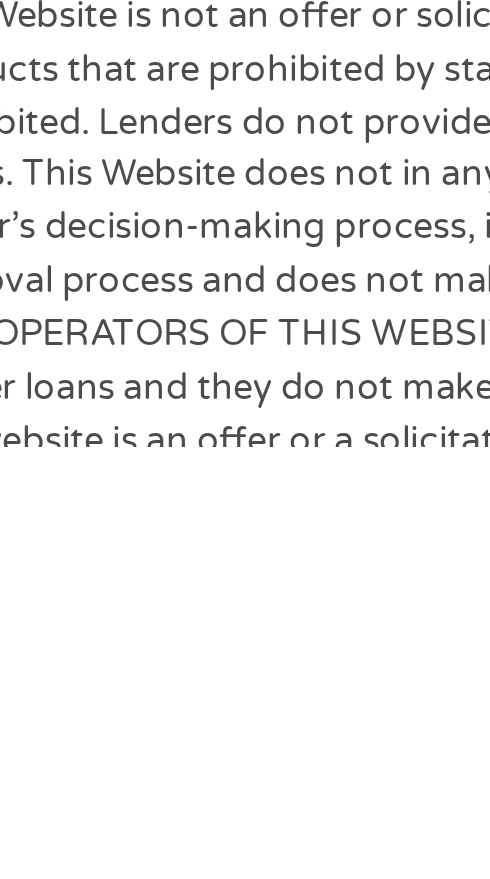 scroll, scrollTop: 617, scrollLeft: 0, axis: vertical 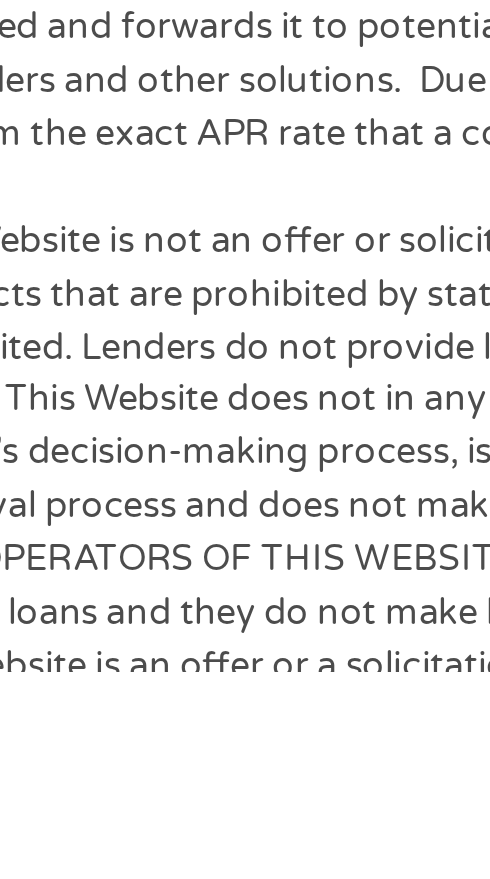 click on "Next" at bounding box center [245, 416] 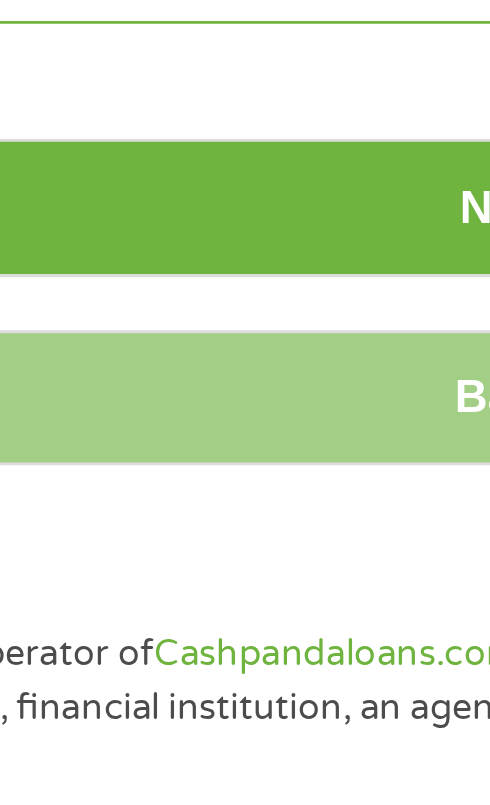 scroll, scrollTop: 16, scrollLeft: 0, axis: vertical 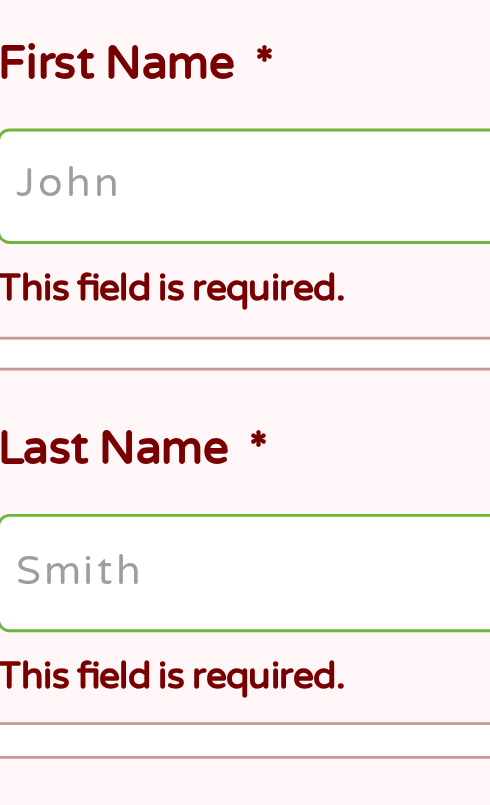 click on "First Name *" at bounding box center [251, 387] 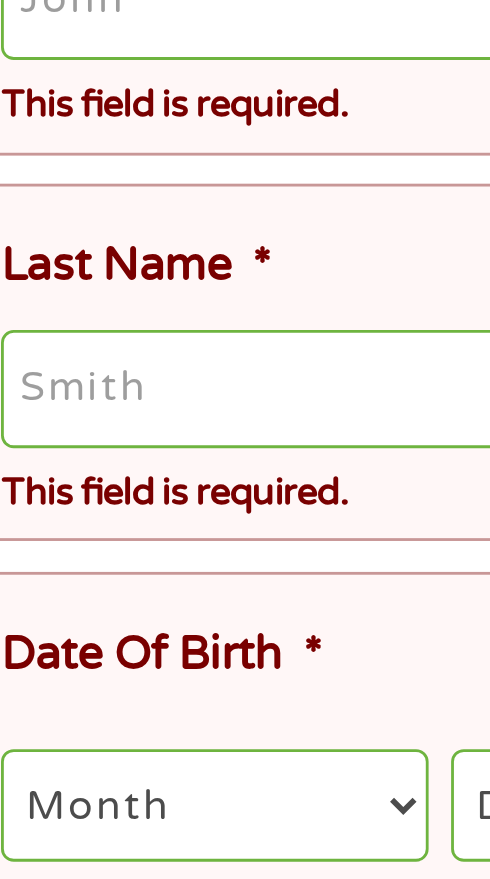 scroll, scrollTop: 16, scrollLeft: 0, axis: vertical 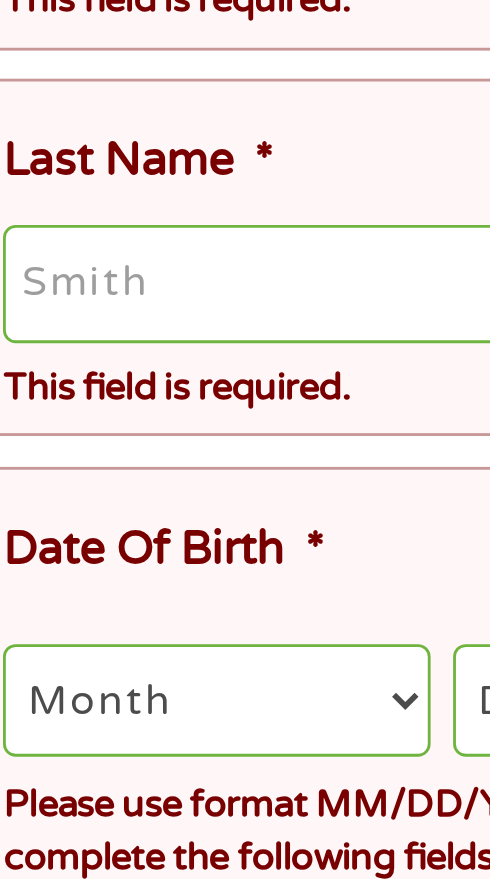 type on "[NAME]" 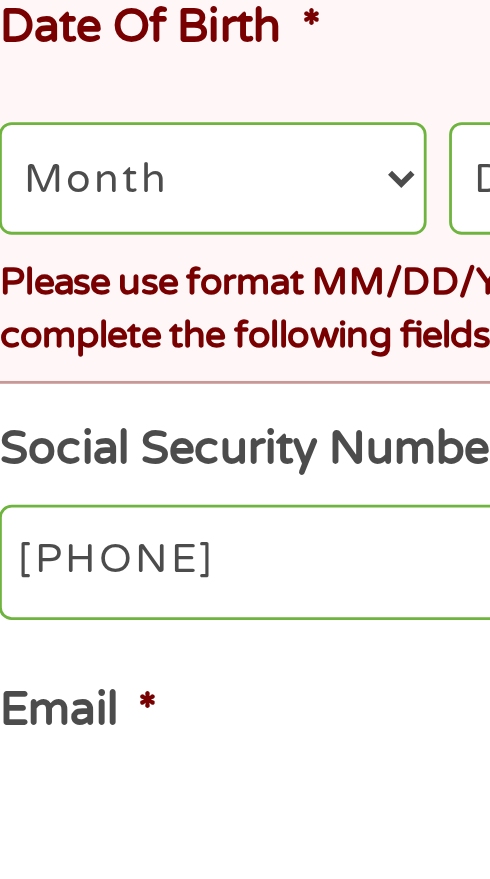 type on "[NAME]" 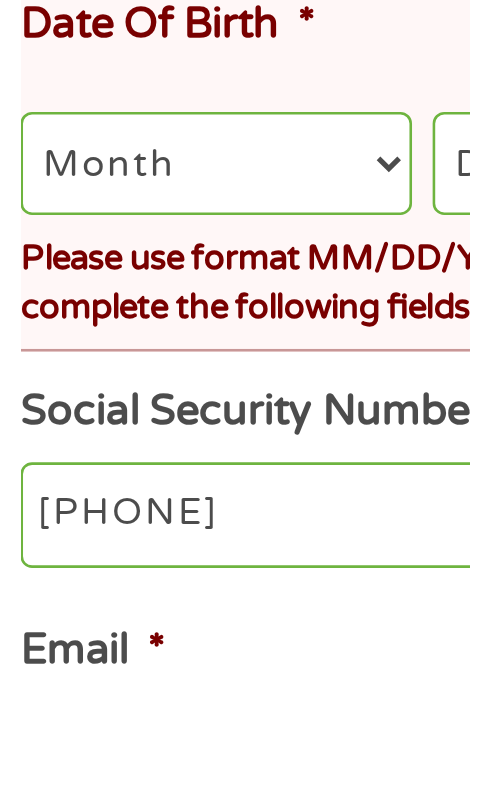 scroll, scrollTop: 16, scrollLeft: 0, axis: vertical 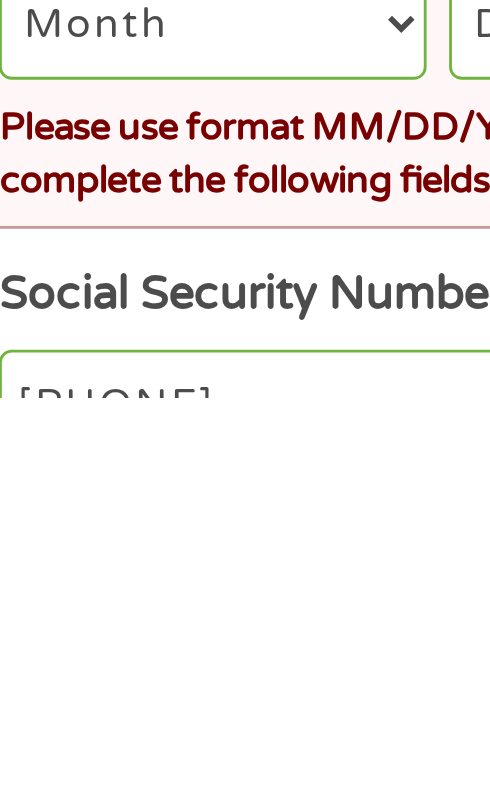 click on "Month 1 2 3 4 5 6 7 8 9 10 11 12" at bounding box center [108, 672] 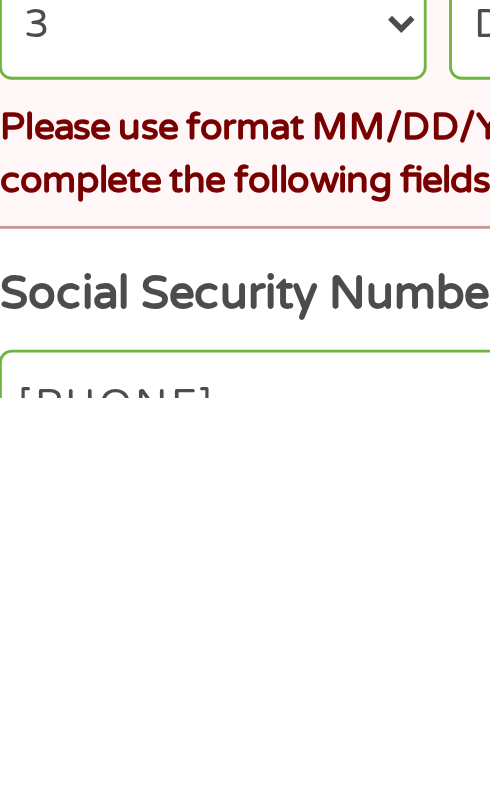 click on "Day 1 2 3 4 5 6 7 8 9 10 11 12 13 14 15 16 17 18 19 20 21 22 23 24 25 26 27 28 29 30 31" at bounding box center [257, 672] 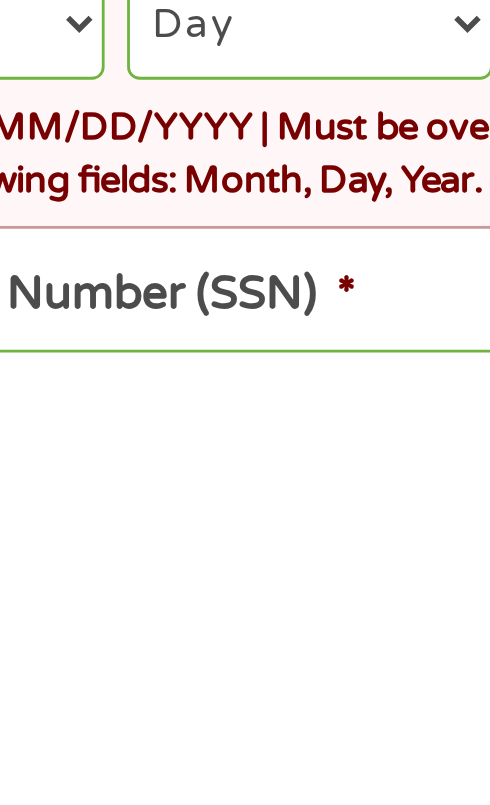 select on "6" 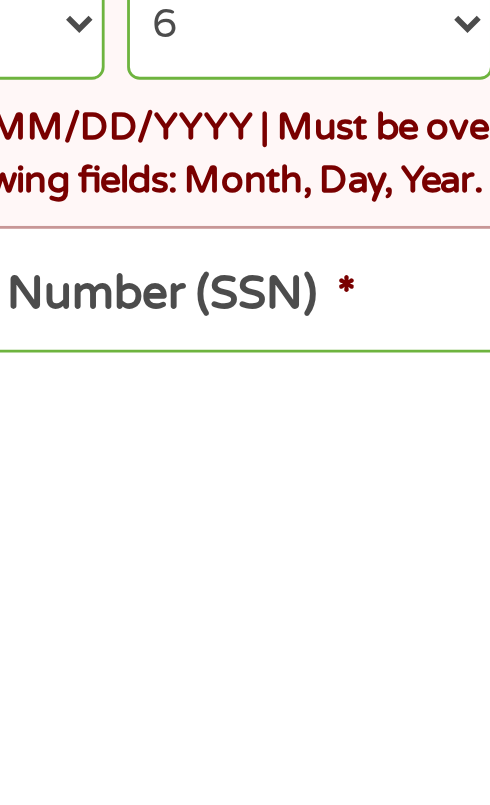 click on "Year 2007 2006 2005 2004 2003 2002 2001 2000 1999 1998 1997 1996 1995 1994 1993 1992 1991 1990 1989 1988 1987 1986 1985 1984 1983 1982 1981 1980 1979 1978 1977 1976 1975 1974 1973 1972 1971 1970 1969 1968 1967 1966 1965 1964 1963 1962 1961 1960 1959 1958 1957 1956 1955 1954 1953 1952 1951 1950 1949 1948 1947 1946 1945 1944 1943 1942 1941 1940 1939 1938 1937 1936 1935 1934 1933 1932 1931 1930 1929 1928 1927 1926 1925 1924 1923 1922 1921 1920" at bounding box center [400, 672] 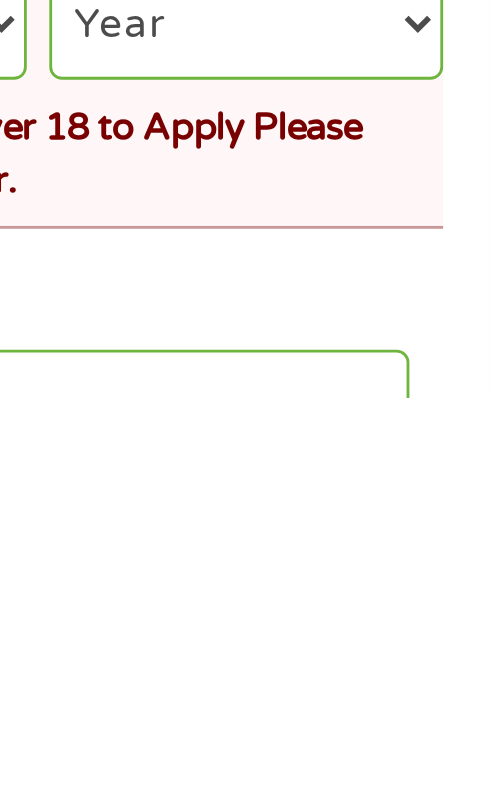 select on "1960" 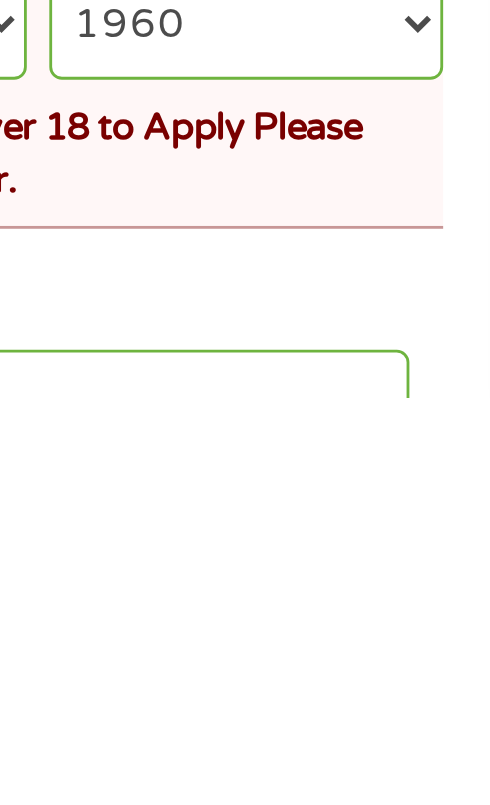 click on "[PHONE]" at bounding box center [244, 809] 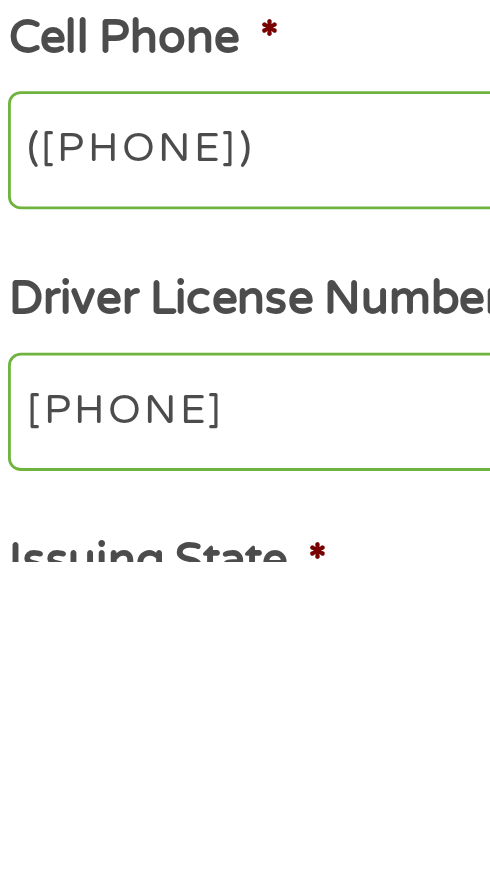 scroll, scrollTop: 277, scrollLeft: 0, axis: vertical 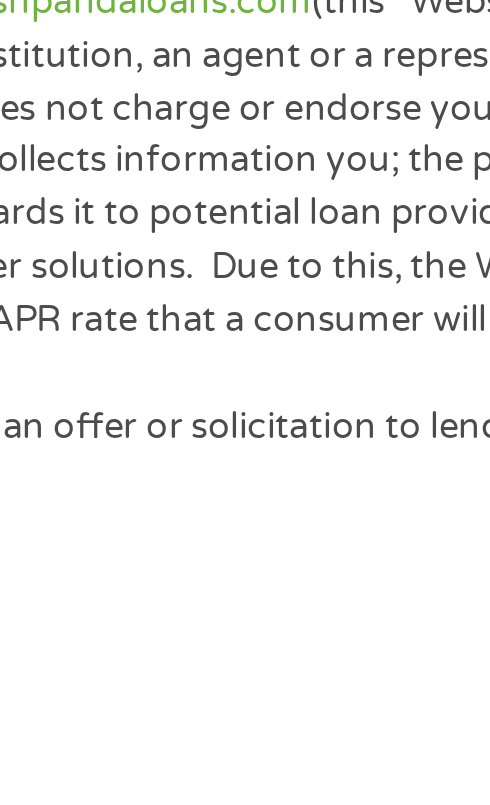 click on "Next" at bounding box center [245, 491] 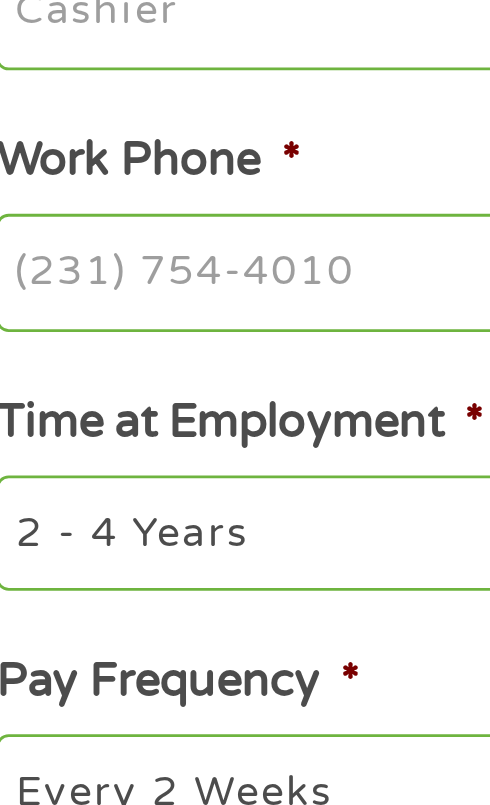 click on "Employer Name *" at bounding box center [244, -82] 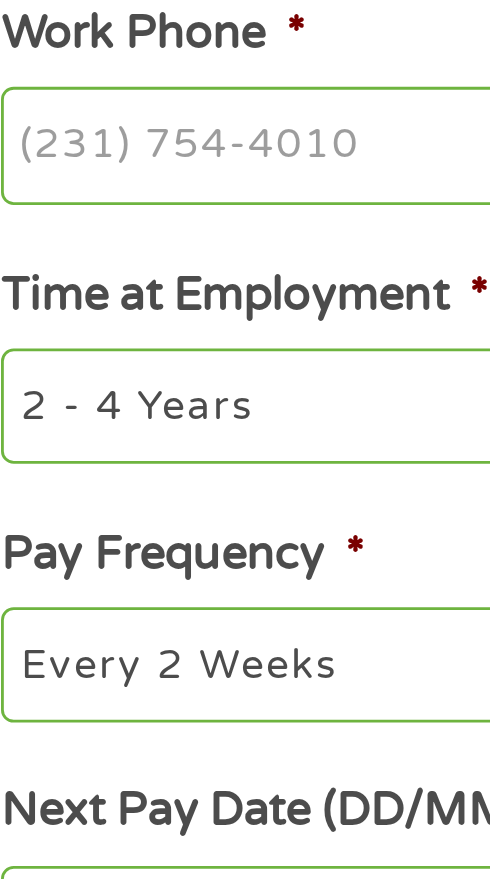 scroll, scrollTop: 609, scrollLeft: 0, axis: vertical 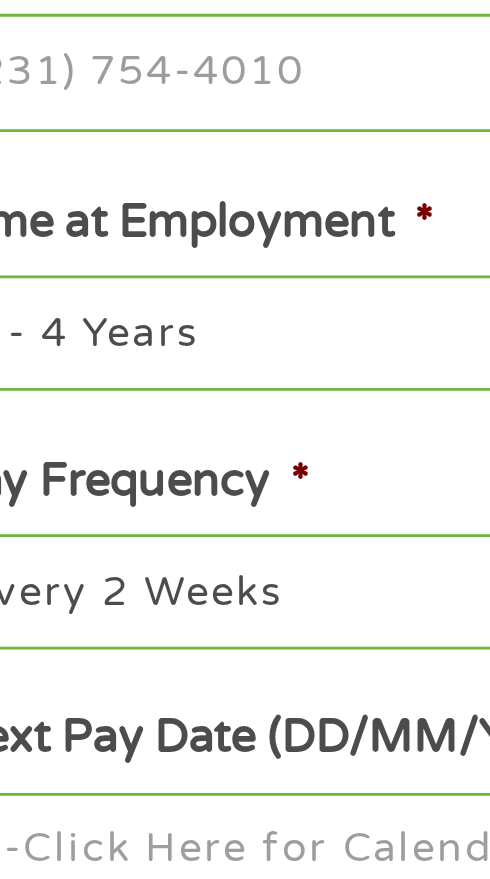 type on "Social Security" 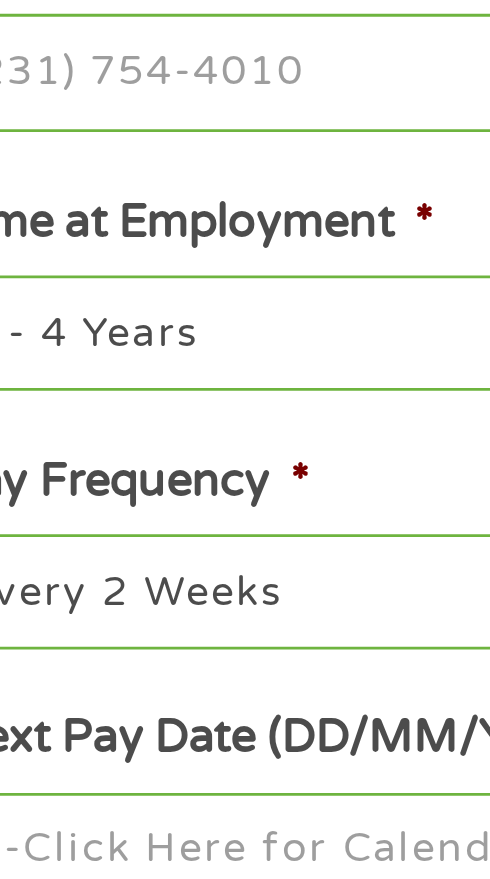 scroll, scrollTop: 609, scrollLeft: 0, axis: vertical 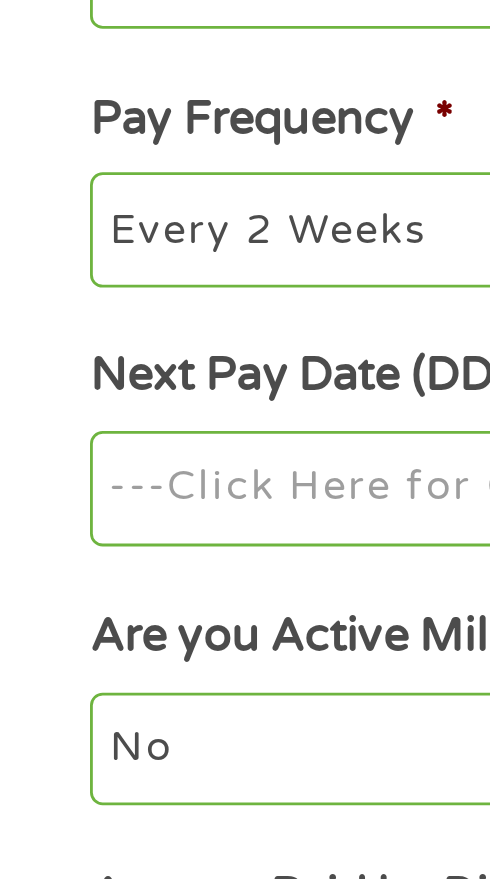 click on "Job Title *" at bounding box center (244, 11) 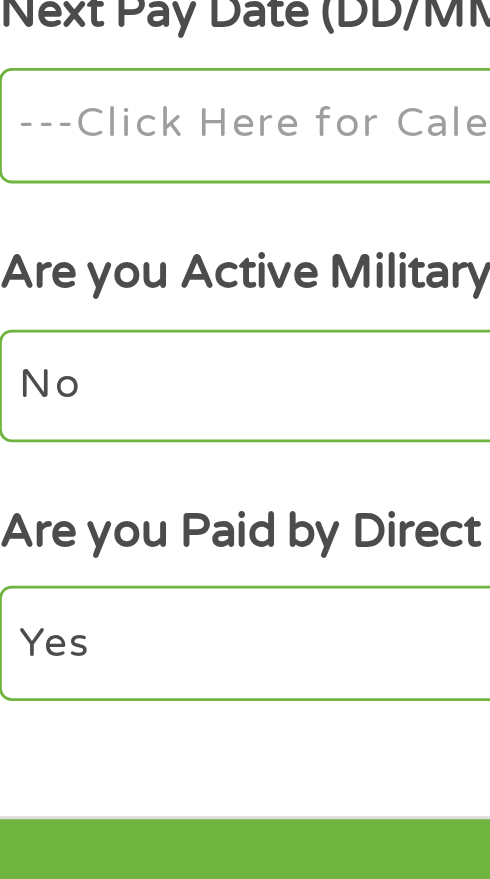 type on "([PHONE])" 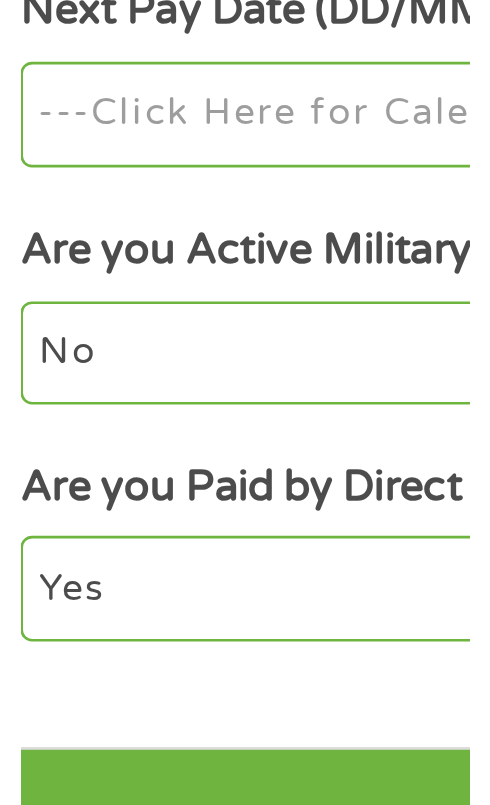 scroll, scrollTop: 609, scrollLeft: 0, axis: vertical 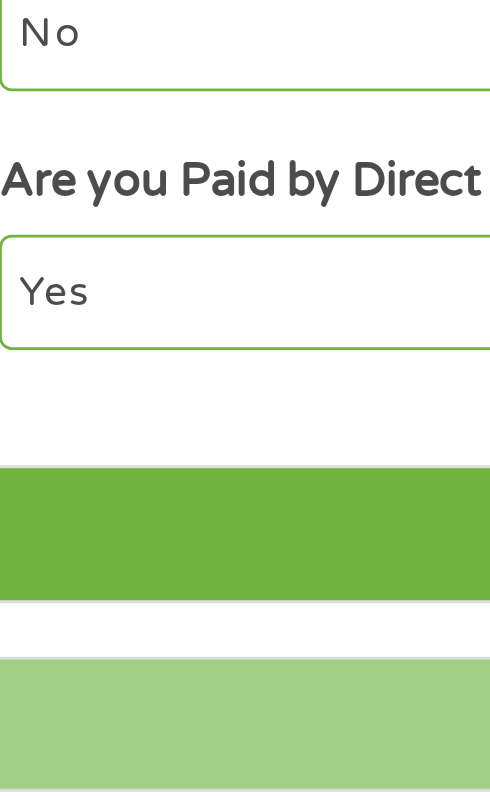 click on "--- Choose one --- 1 Year or less 1 - 2 Years 2 - 4 Years Over 4 Years" at bounding box center (244, 195) 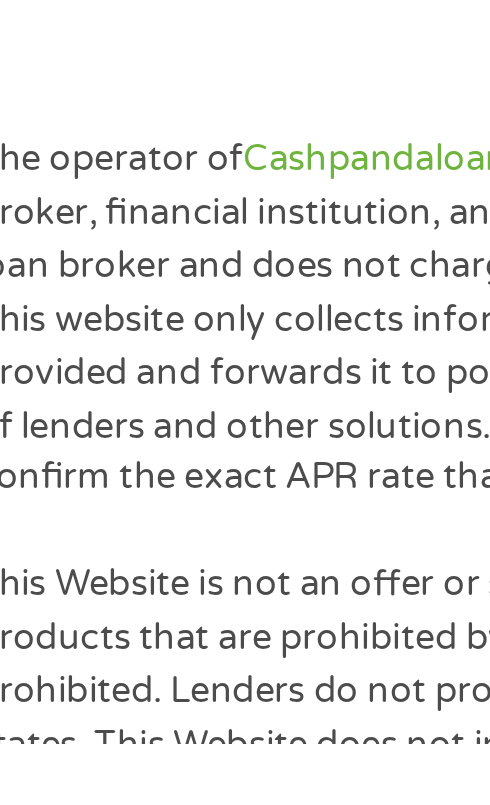 click on "Yes No" at bounding box center [244, 352] 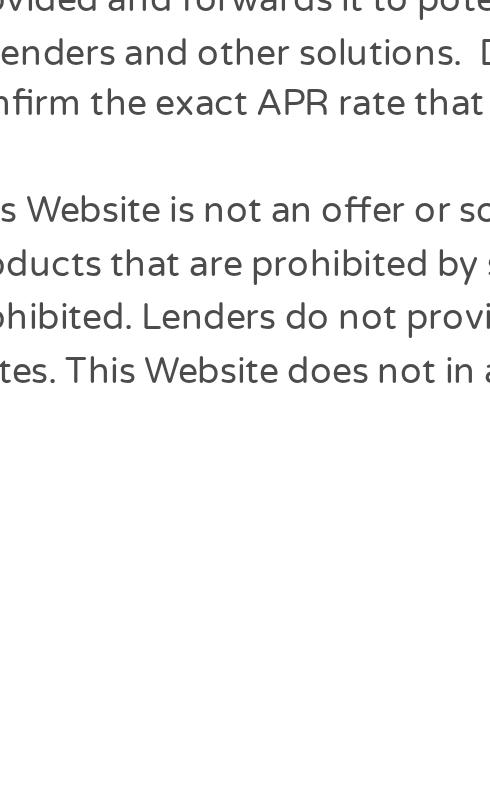 scroll, scrollTop: 830, scrollLeft: 0, axis: vertical 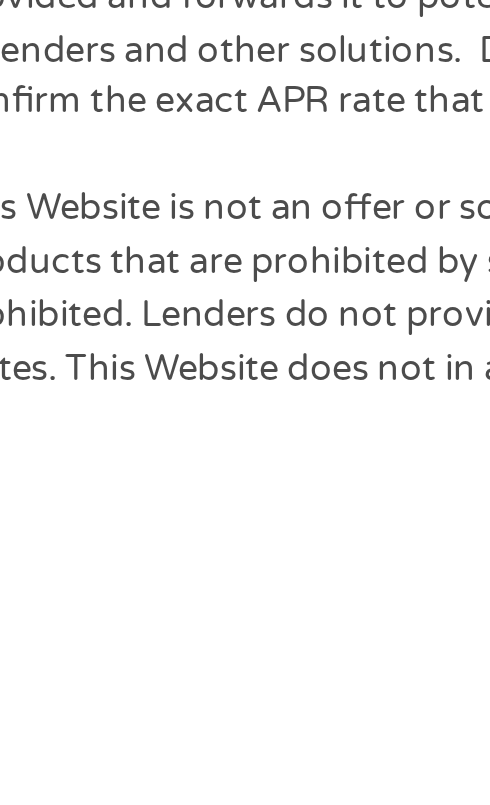 click on "Next" at bounding box center (245, 428) 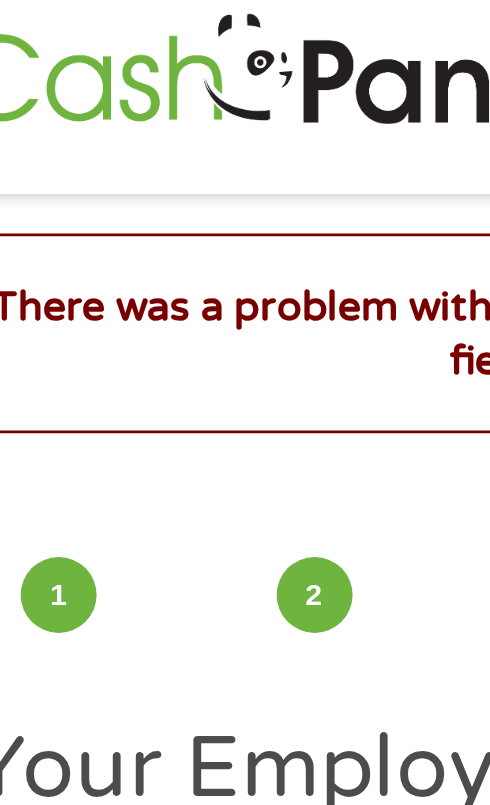 scroll, scrollTop: 0, scrollLeft: 0, axis: both 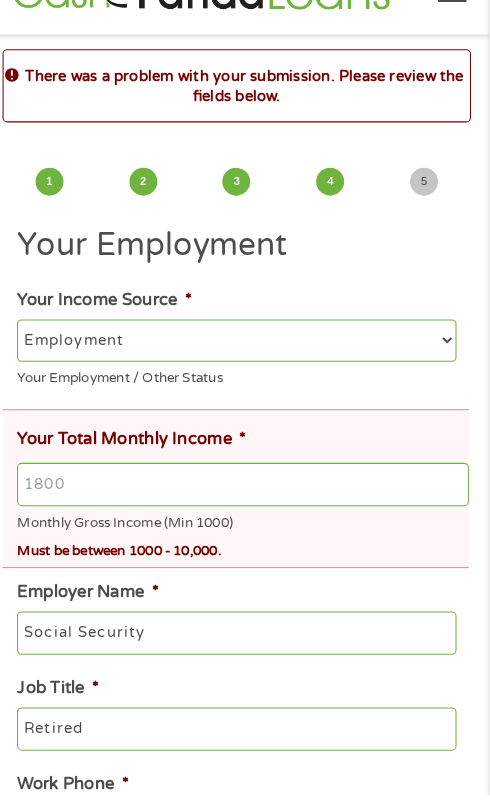 click on "Your Total Monthly Income *" at bounding box center (251, 505) 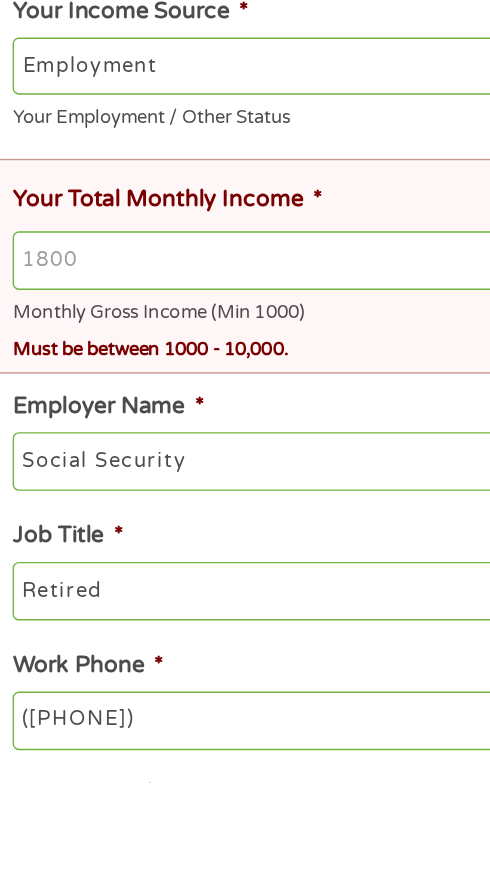 scroll, scrollTop: 16, scrollLeft: 0, axis: vertical 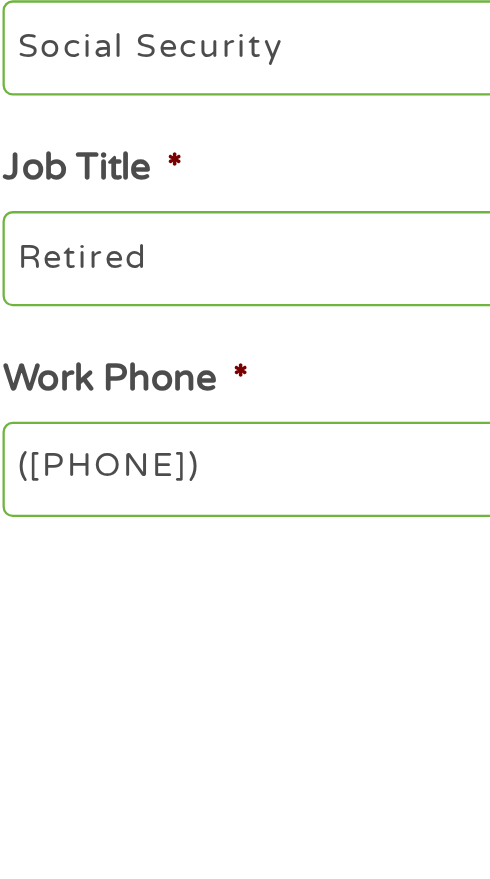 type on "8" 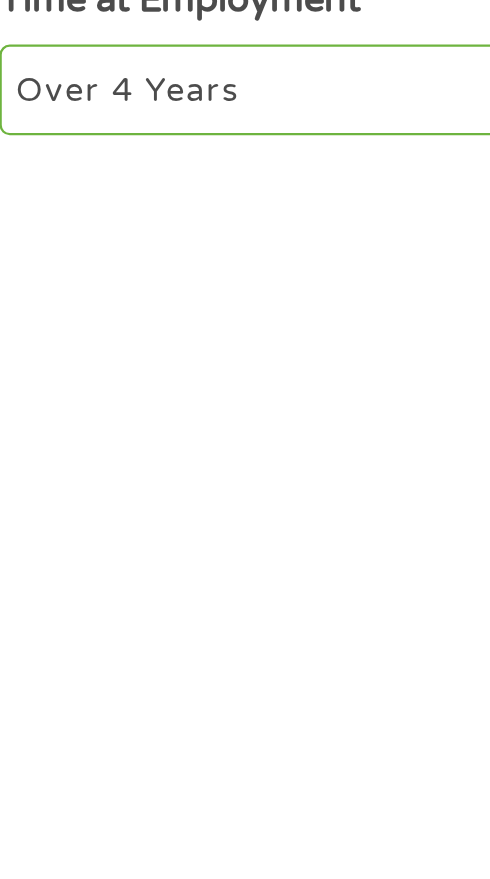 scroll, scrollTop: 304, scrollLeft: 0, axis: vertical 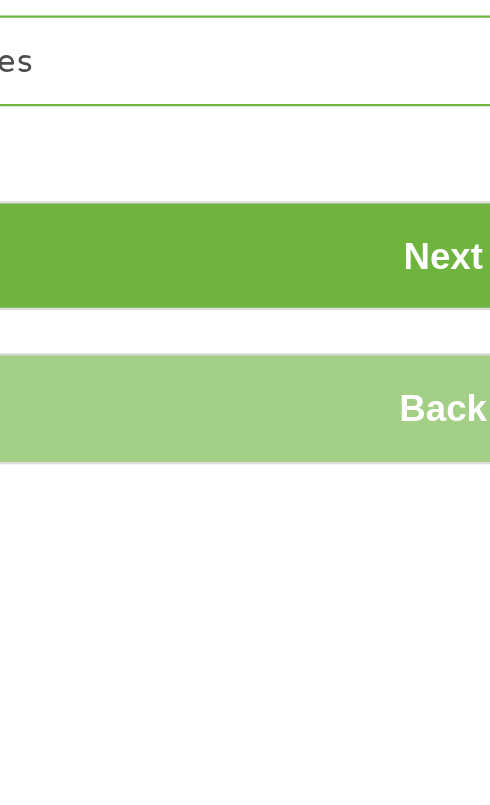 click on "Next Pay Date (DD/MM/YYYY) *" at bounding box center [251, 398] 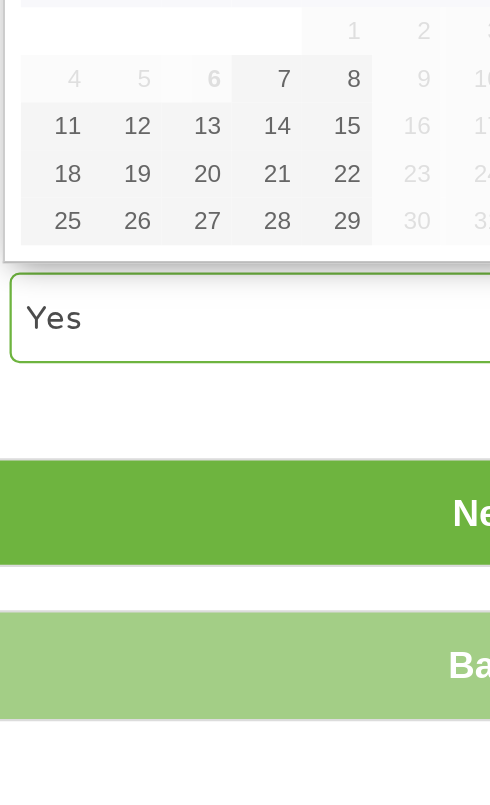 scroll, scrollTop: 966, scrollLeft: 0, axis: vertical 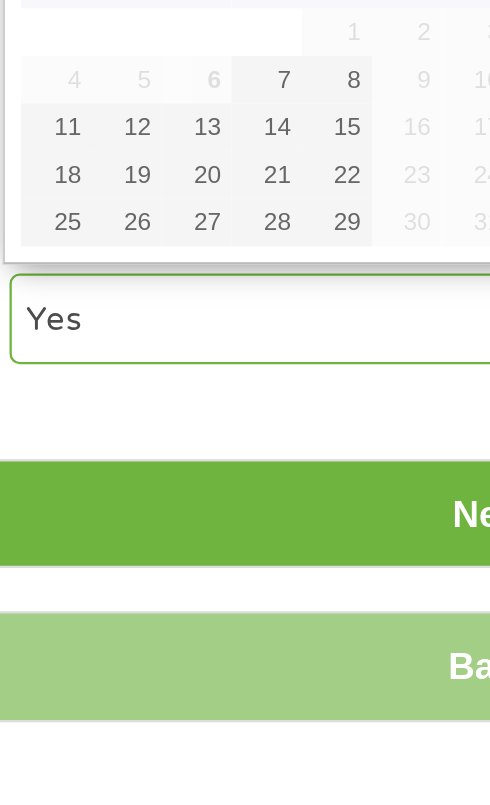 click on "--- Choose one --- Every 2 Weeks Every Week Monthly Semi-Monthly" at bounding box center [244, 69] 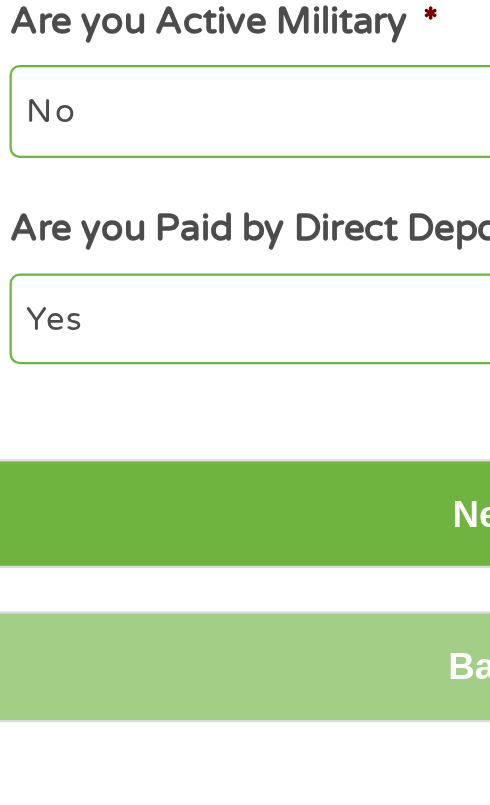 click on "--- Choose one --- 1 Year or less 1 - 2 Years 2 - 4 Years Over 4 Years" at bounding box center (244, -23) 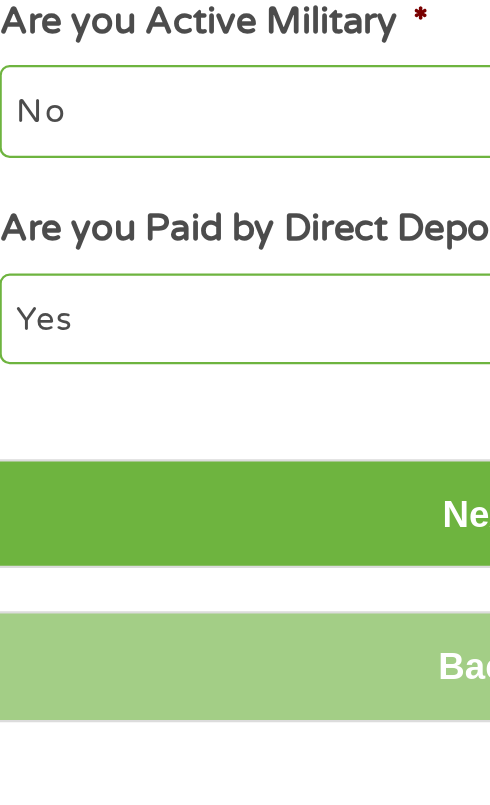 click on "([PHONE])" at bounding box center [244, -115] 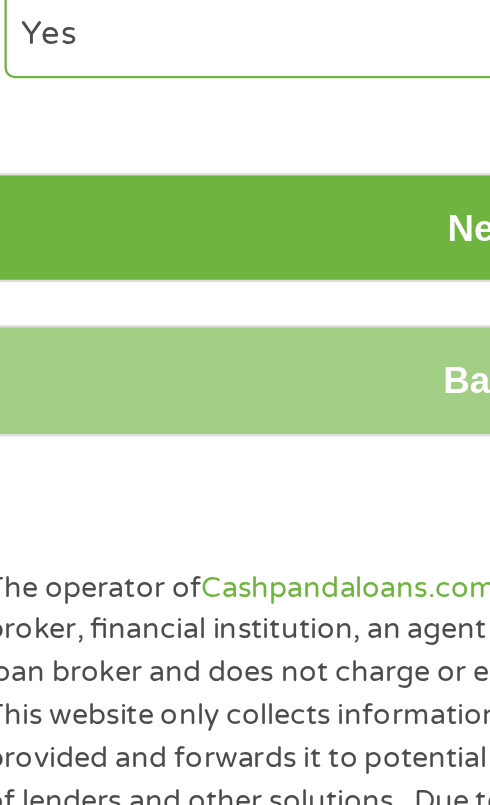 scroll, scrollTop: 966, scrollLeft: 0, axis: vertical 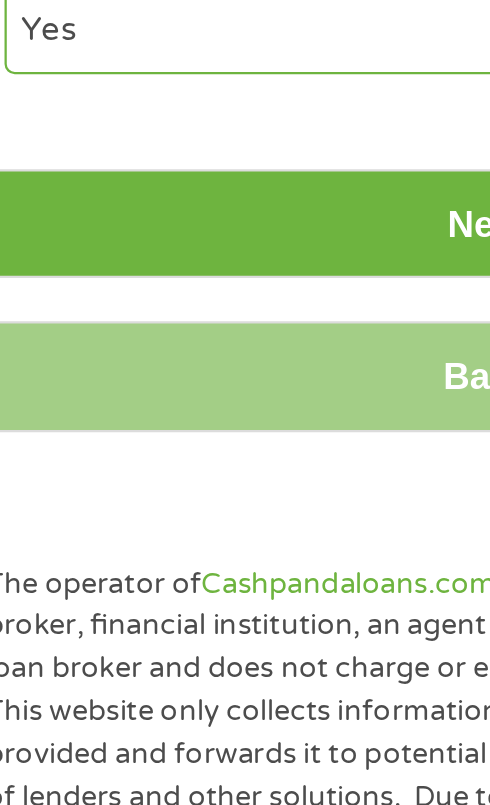 click on "Home Get Loan Offer How it works FAQs Blog Cash Loans Quick Loans Online Loans Payday Loans Cash Advances Préstamos Paycheck Loans Near Me Artificial Intelligence Loans Contact Us There was a problem with your submission. Please review the fields below. 1 Start 2 Your Home 3 About You 4 Employment 5 Banking 6 This field is hidden when viewing the form gclid [GCLID] This field is hidden when viewing the form Referrer https://www.cashpandaloans.com/?medium=adwords&source=adwords&campaign=22549846227&adgroup=188036189468&creative=752117433323&position&keyword=instant%20approval%20direct%20deposit%20loans&utm_term=%7Bsearchterm%7D&matchtype=%7Bterm%7D&device=c&network=s&gad_source=5&gad_campaignid=22549846227&gclid=[GCLID] Source adwords Campaign Medium c s" at bounding box center [245, 1000] 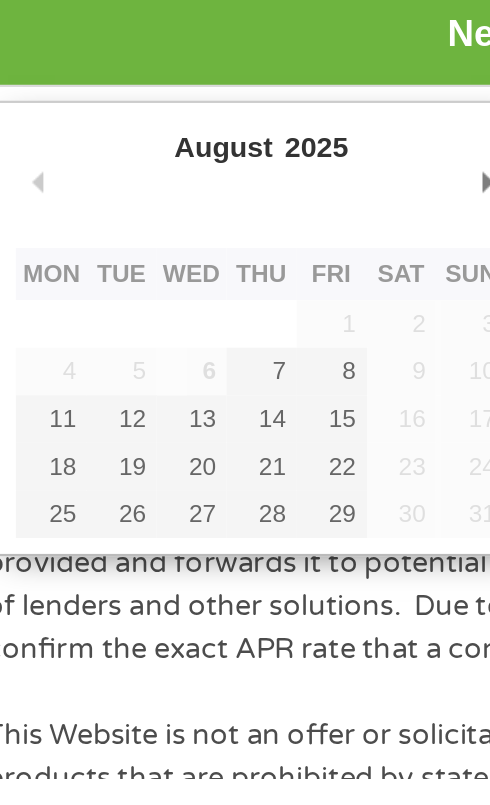 scroll, scrollTop: 966, scrollLeft: 0, axis: vertical 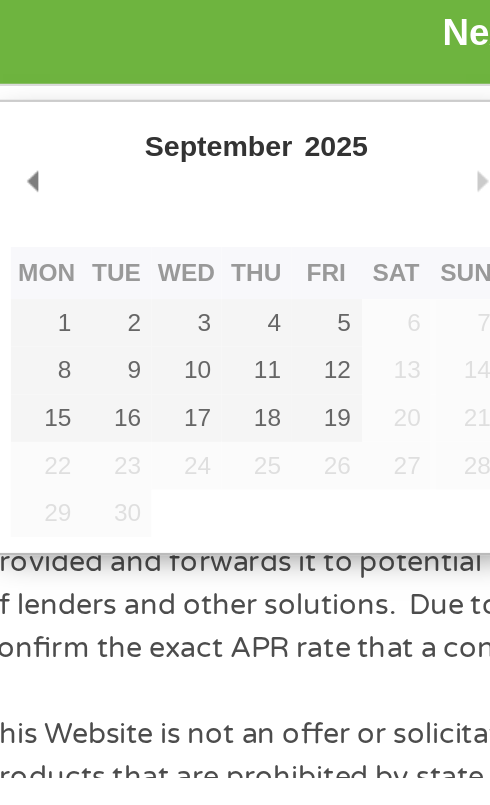 type on "03/09/2025" 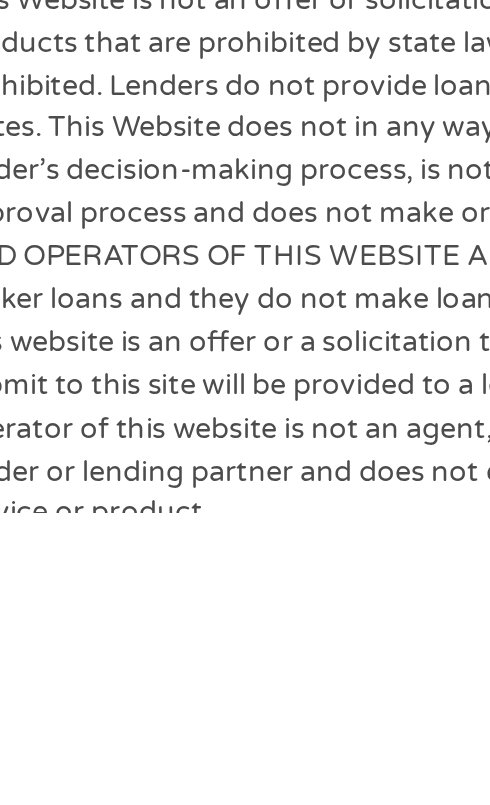 scroll, scrollTop: 1174, scrollLeft: 0, axis: vertical 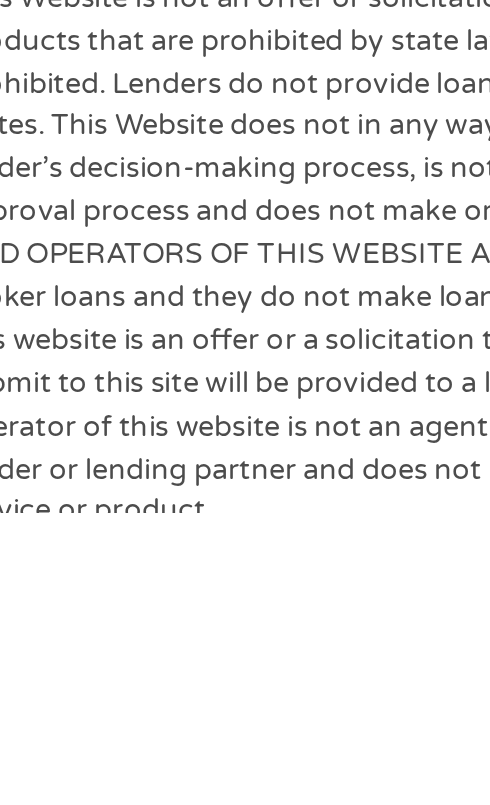 click on "Next" at bounding box center (245, 268) 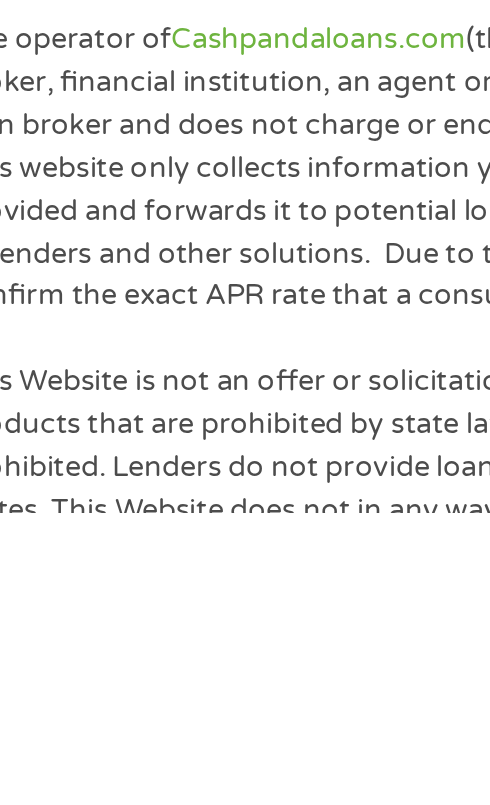 scroll, scrollTop: 16, scrollLeft: 0, axis: vertical 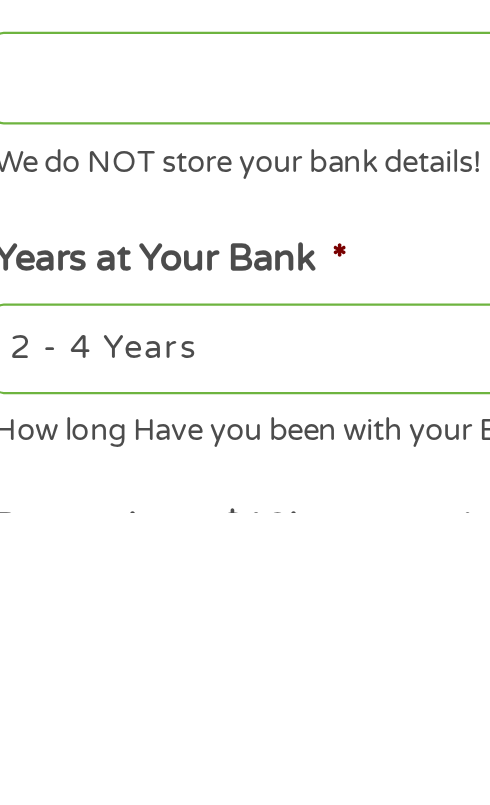 click on "Bank Name *" at bounding box center (244, 614) 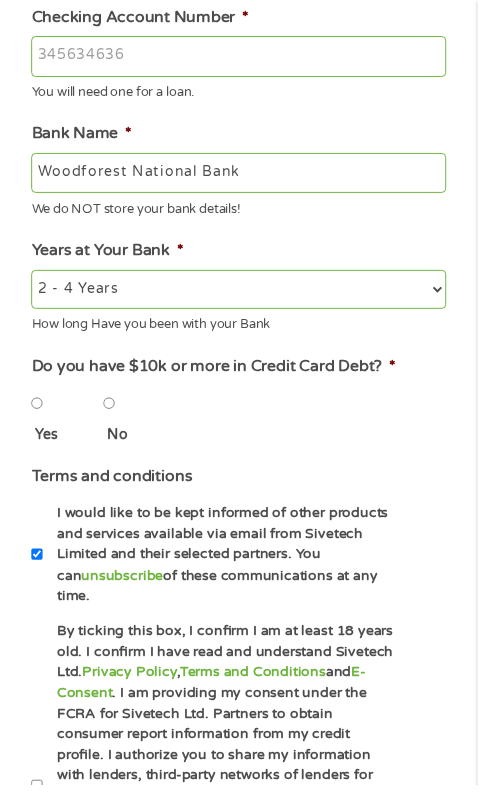 scroll, scrollTop: 590, scrollLeft: 0, axis: vertical 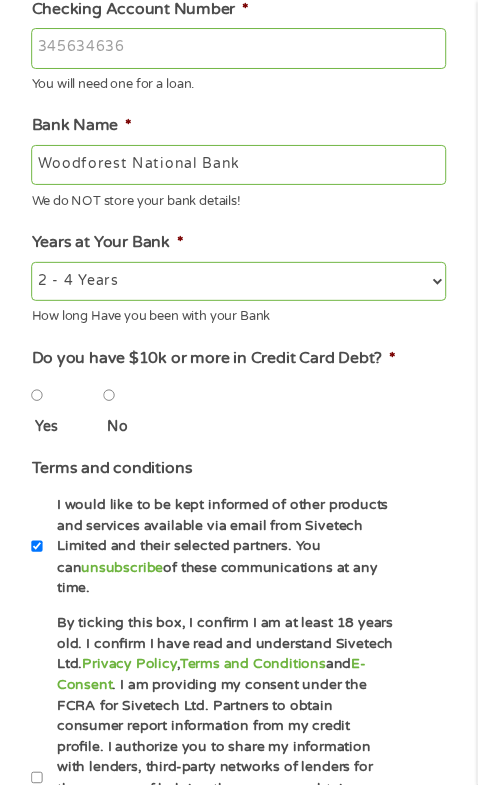type on "Woodforest National Bank" 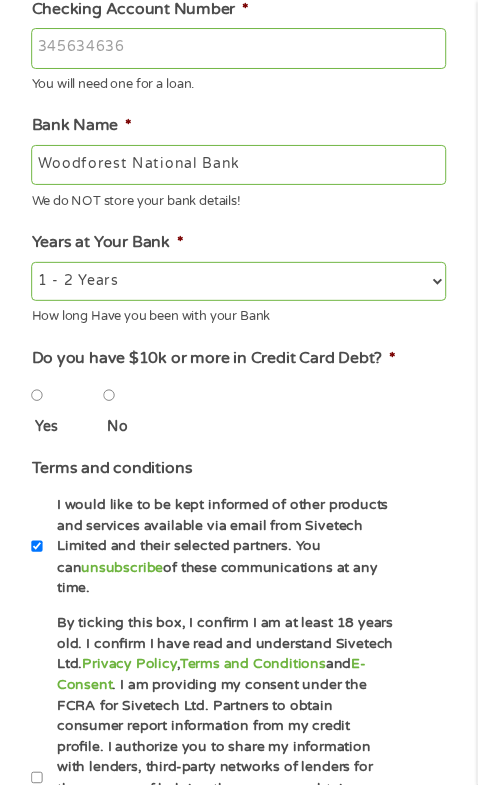 click on "No" at bounding box center [112, 406] 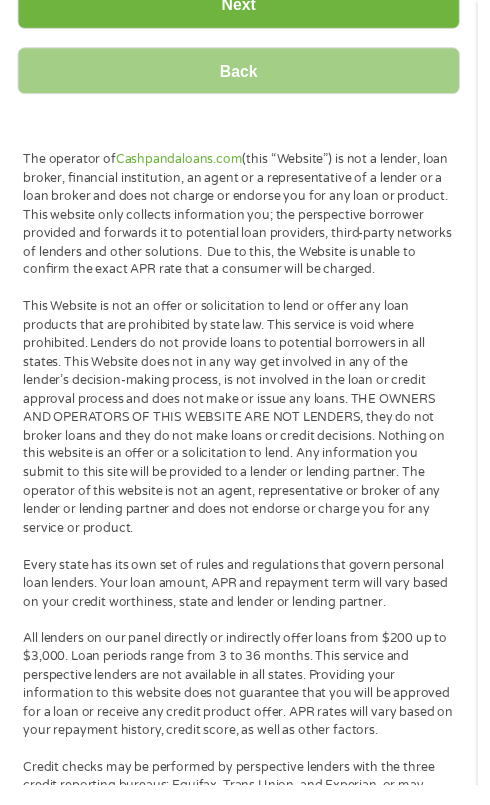 scroll, scrollTop: 1609, scrollLeft: 0, axis: vertical 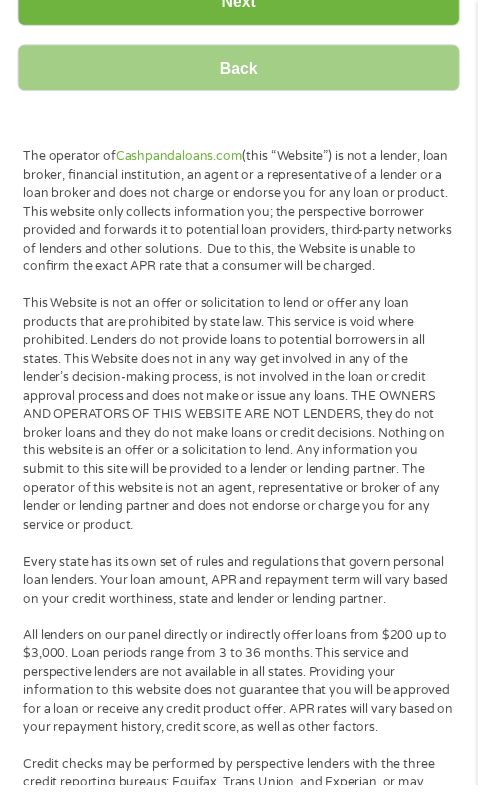 click on "Terms and conditions *
By ticking this box, I confirm I am at least 18 years old. I confirm I have read and understand Sivetech Ltd.  Privacy Policy ,  Terms and Conditions  and  E-Consent . I am providing my consent under the FCRA for Sivetech Ltd. Partners to obtain consumer report information from my credit profile. I authorize you to share my information with lenders, third-party networks of lenders for the purpose of helping the consumer obtain a loan and other marketing partners that might use autodialers or prerecorded messages to call or text me on my mobile phone or landline. I understand consent is not required to obtain a loan. I further understand that I have no obligation to accept a loan once I am connected with an available lender." at bounding box center [245, -220] 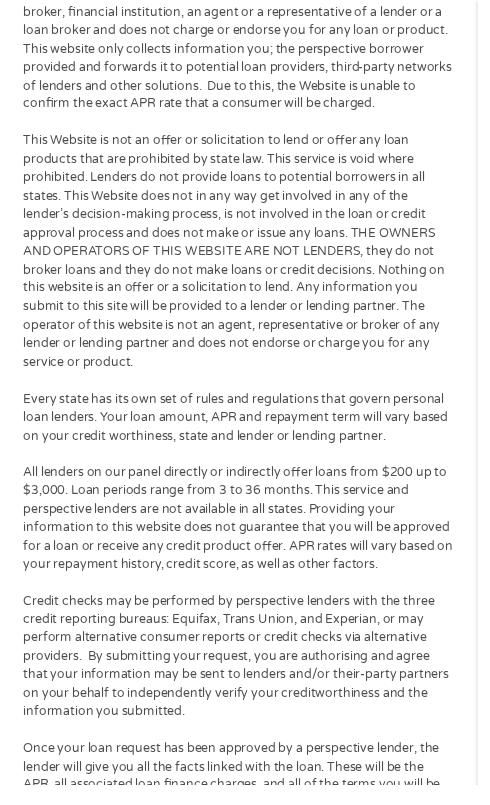 scroll, scrollTop: 1778, scrollLeft: 0, axis: vertical 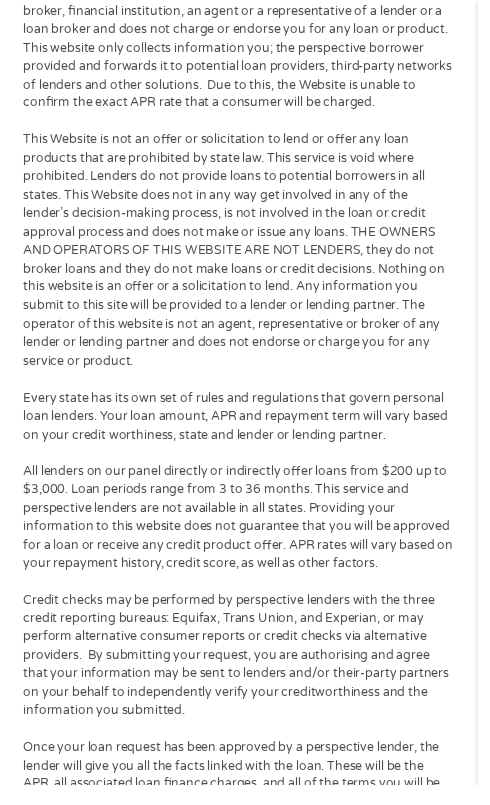 click on "By ticking this box, I confirm I am at least 18 years old. I confirm I have read and understand Sivetech Ltd.  Privacy Policy ,  Terms and Conditions  and  E-Consent . I am providing my consent under the FCRA for Sivetech Ltd. Partners to obtain consumer report information from my credit profile. I authorize you to share my information with lenders, third-party networks of lenders for the purpose of helping the consumer obtain a loan and other marketing partners that might use autodialers or prerecorded messages to call or text me on my mobile phone or landline. I understand consent is not required to obtain a loan. I further understand that I have no obligation to accept a loan once I am connected with an available lender." at bounding box center [38, -390] 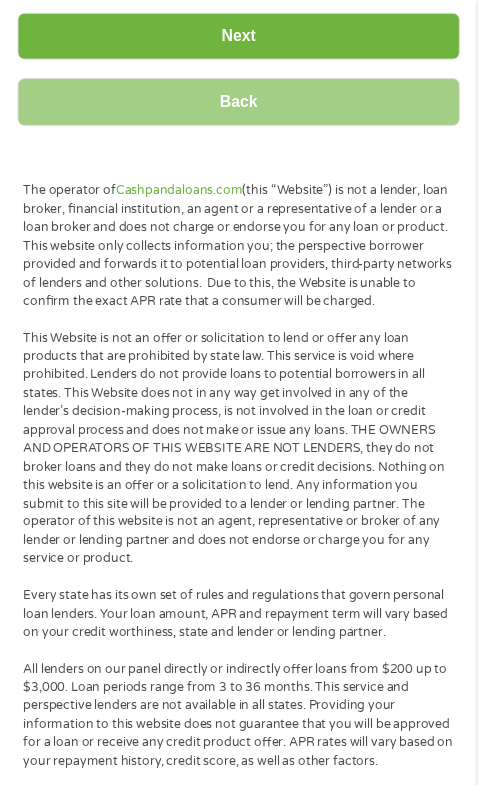 scroll, scrollTop: 16, scrollLeft: 0, axis: vertical 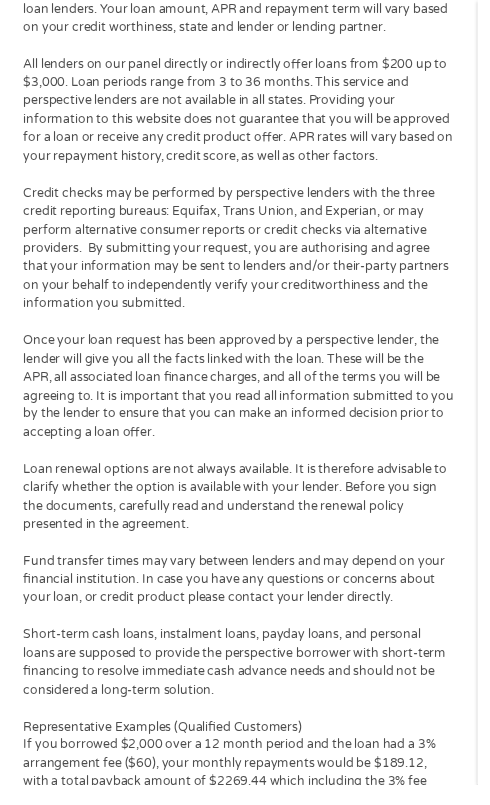 click on "Next" at bounding box center [245, -584] 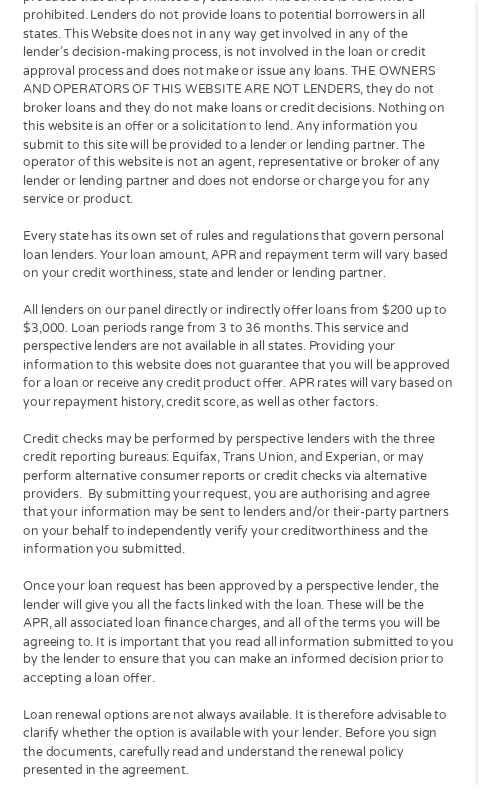 scroll, scrollTop: 2150, scrollLeft: 0, axis: vertical 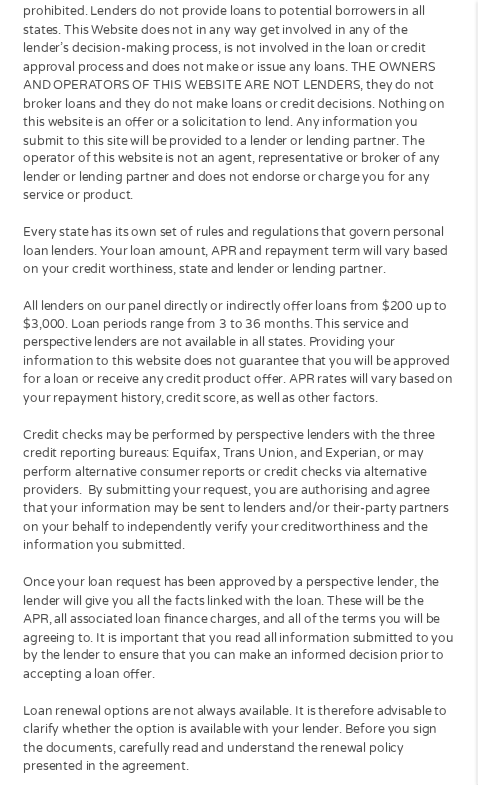 click on "Next" at bounding box center (245, -335) 